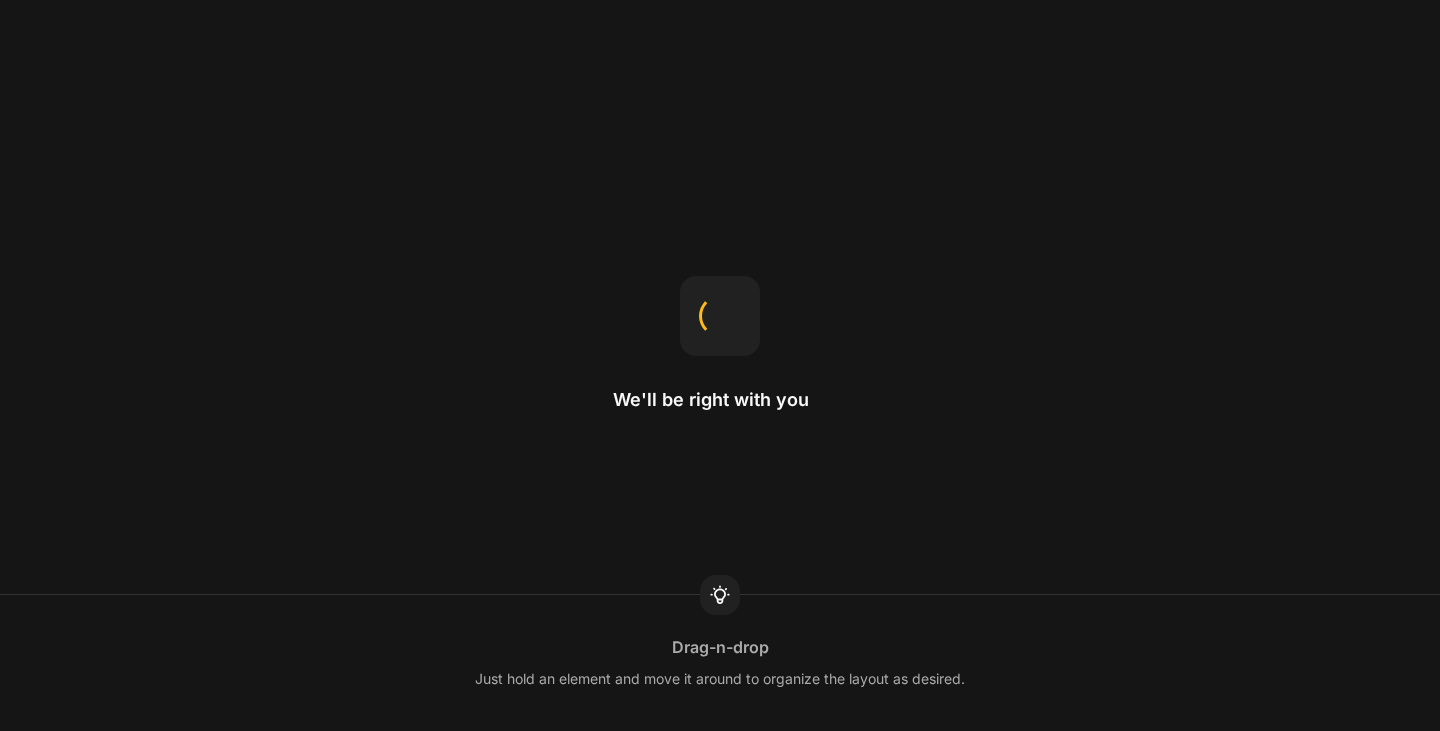 scroll, scrollTop: 0, scrollLeft: 0, axis: both 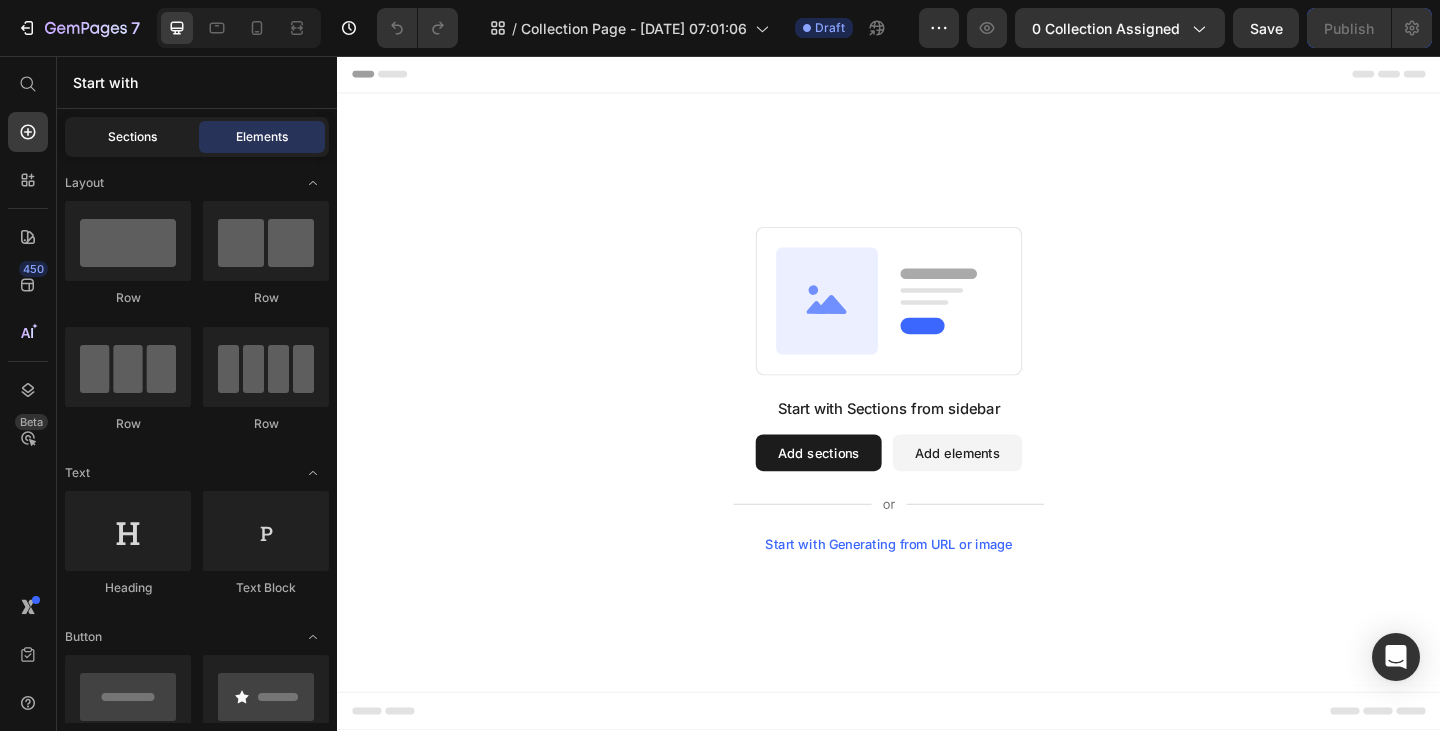 click on "Sections" at bounding box center [132, 137] 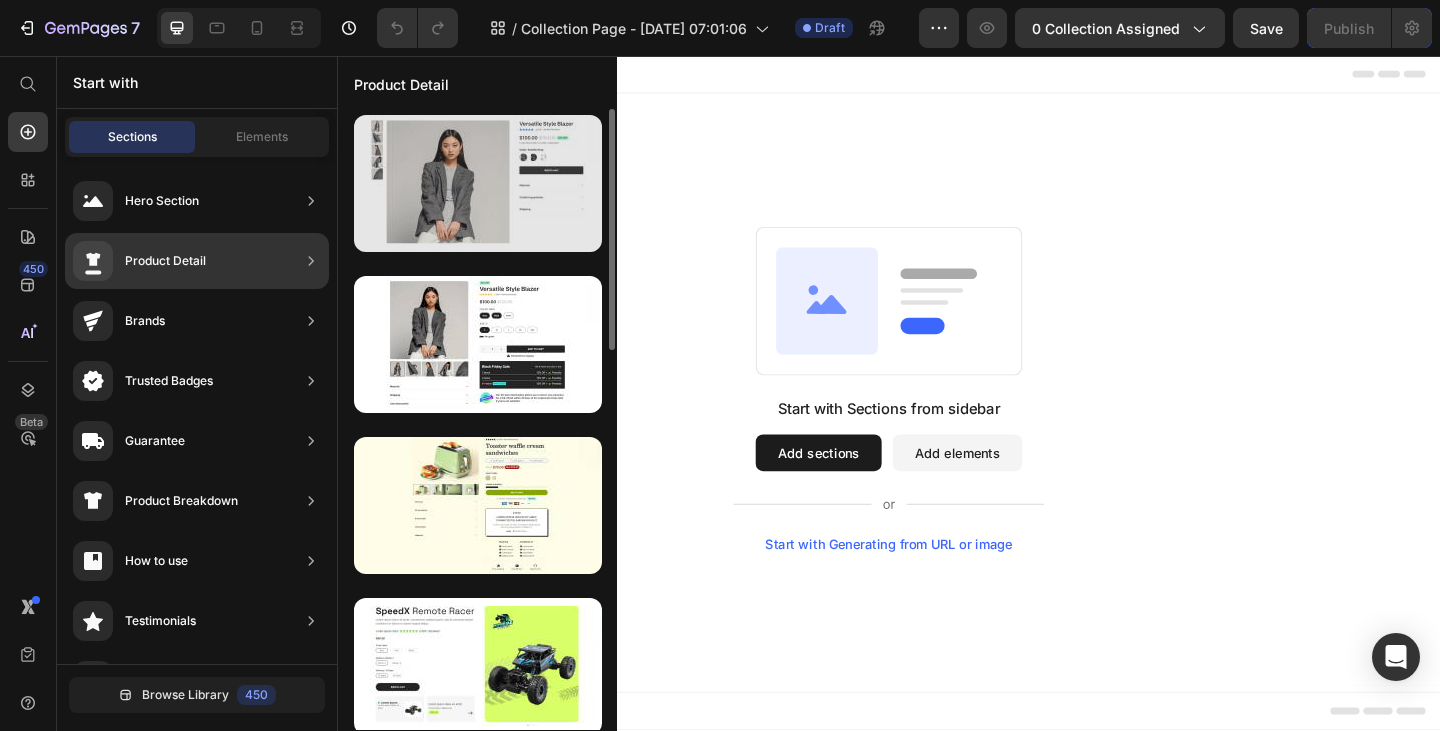 click at bounding box center (478, 183) 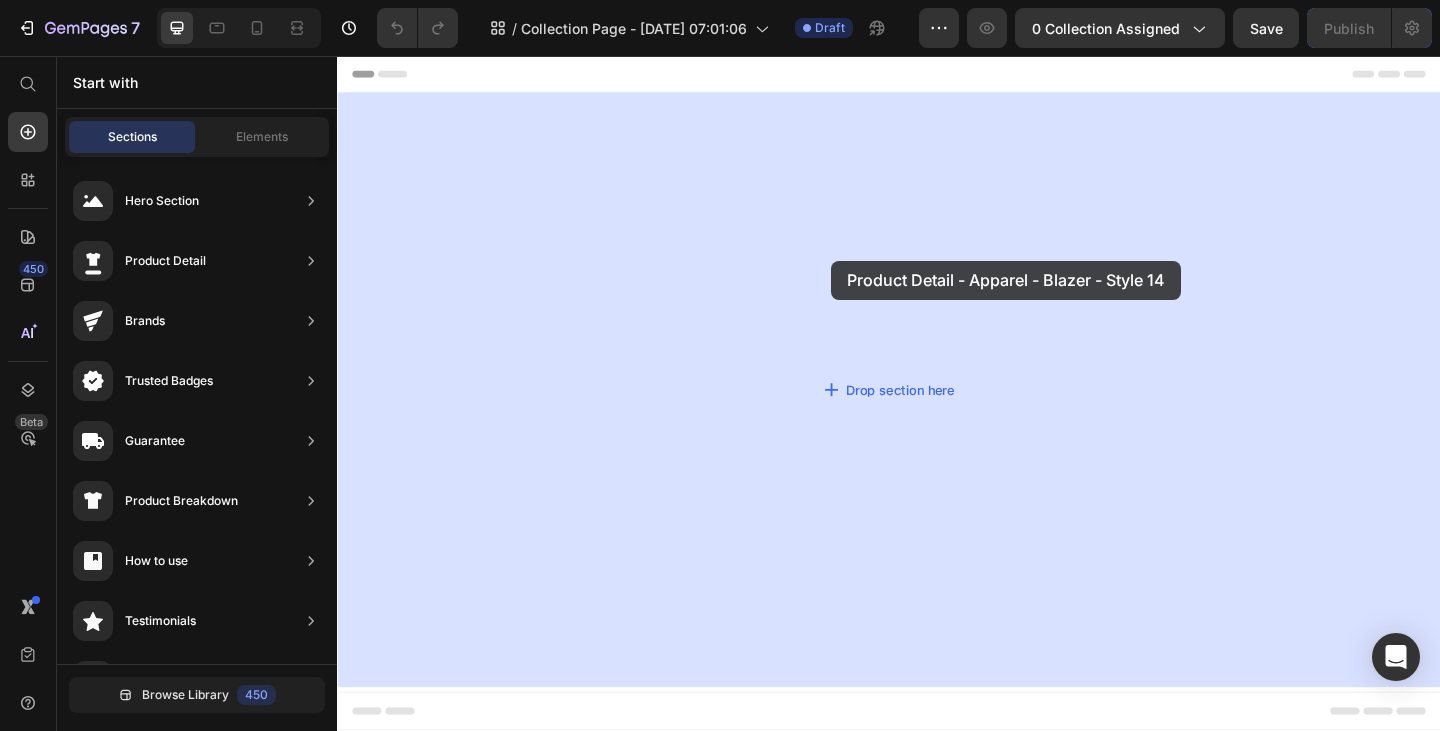 drag, startPoint x: 864, startPoint y: 237, endPoint x: 876, endPoint y: 277, distance: 41.761227 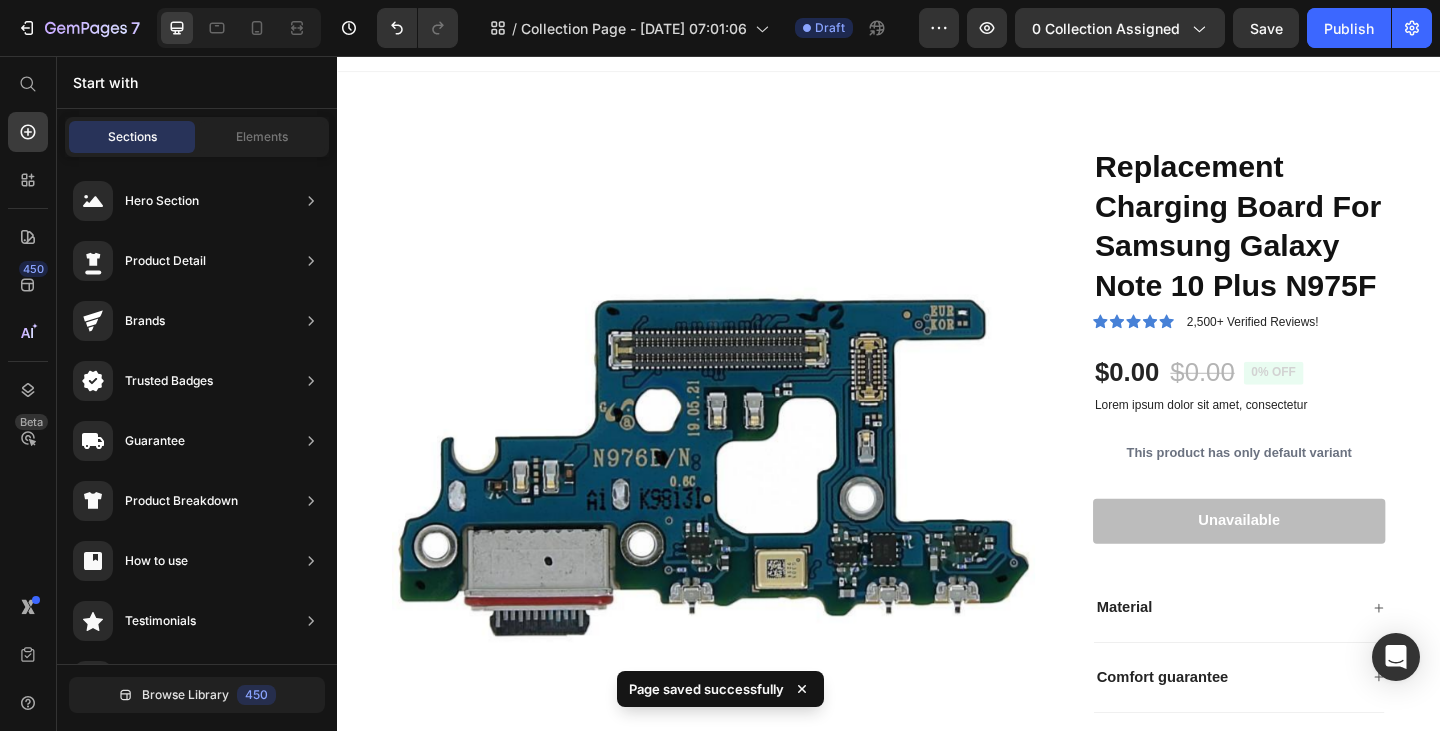 scroll, scrollTop: 0, scrollLeft: 0, axis: both 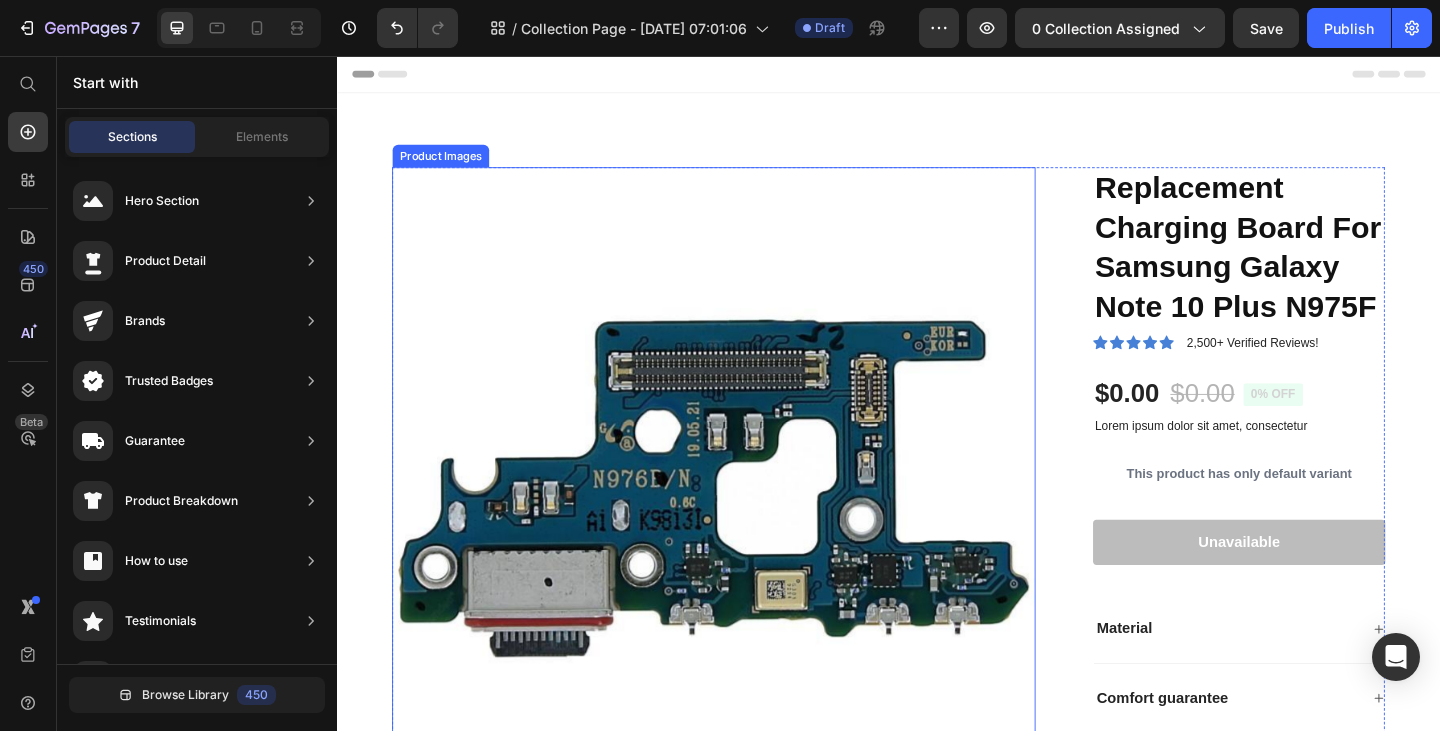 click at bounding box center [747, 527] 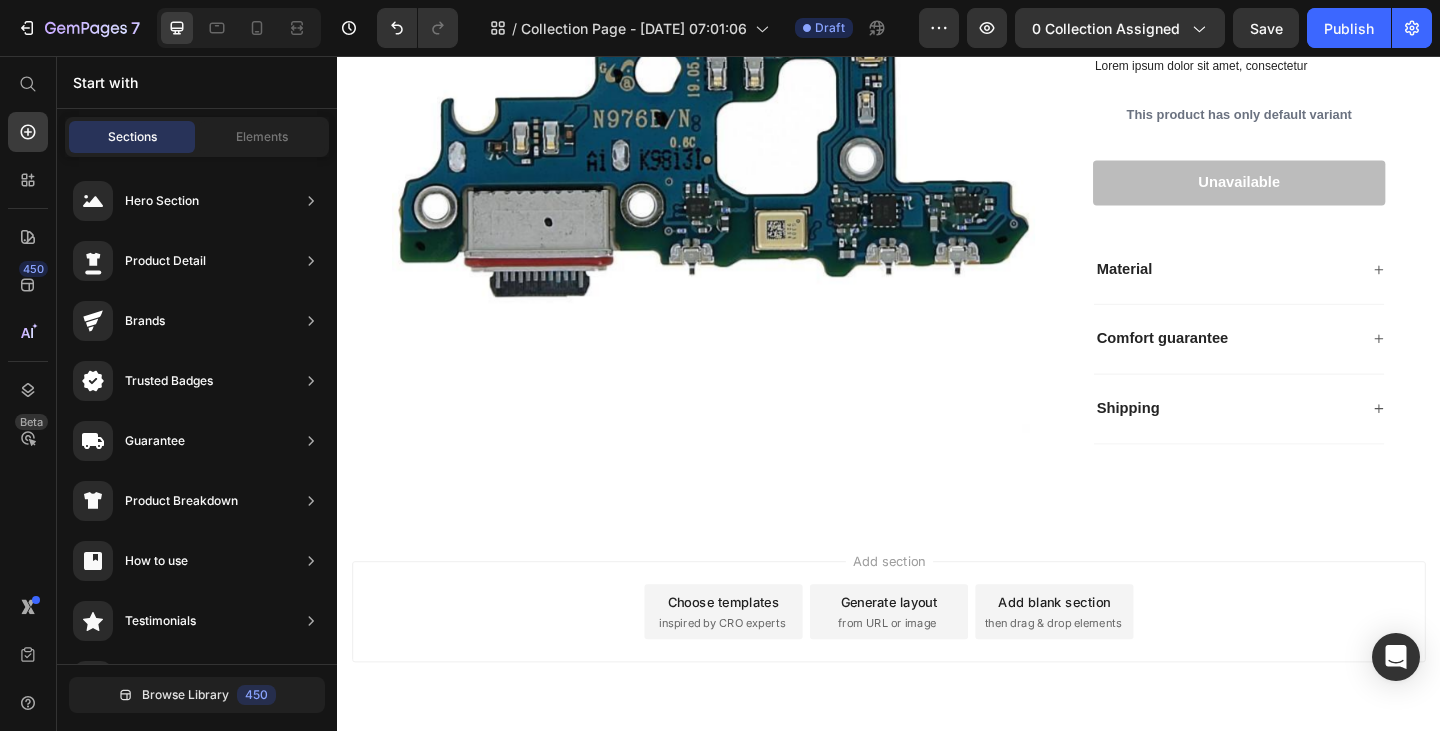 scroll, scrollTop: 0, scrollLeft: 0, axis: both 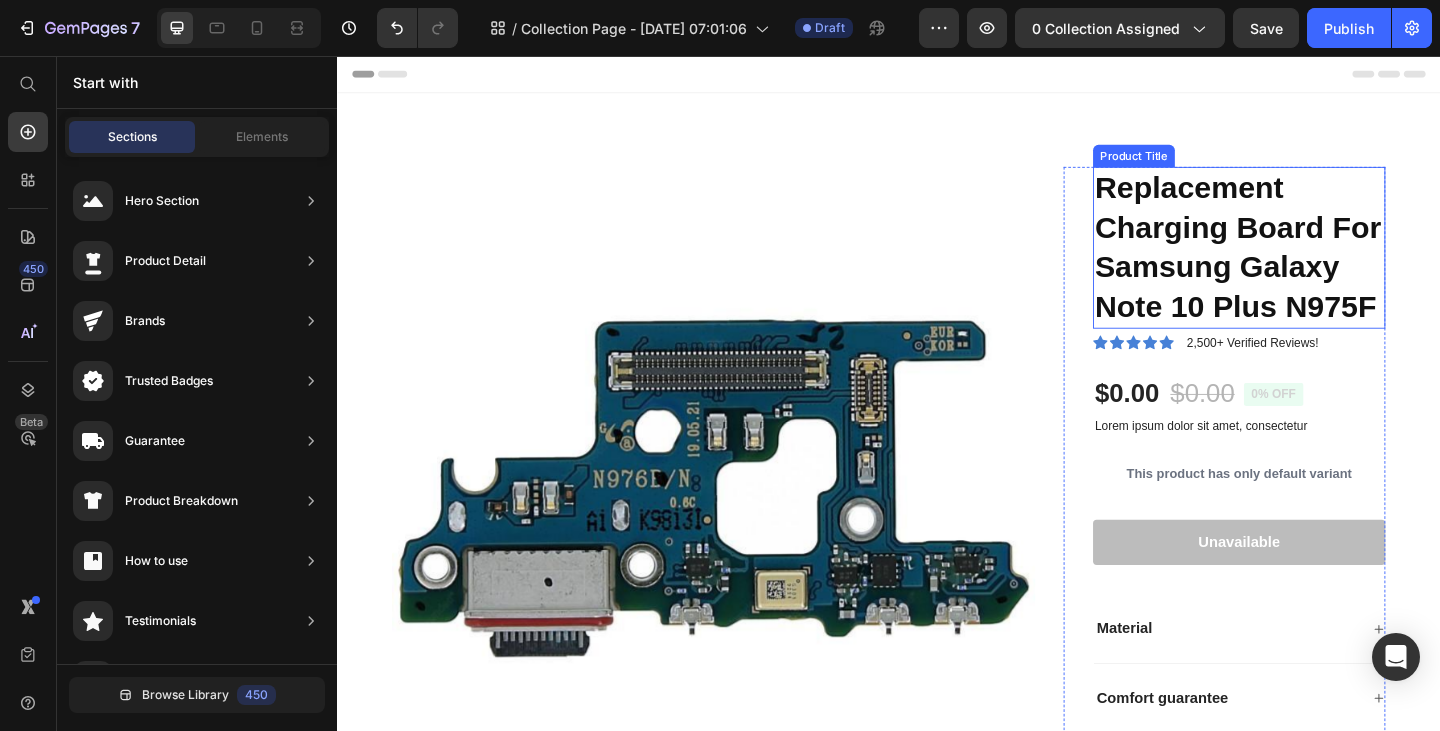 click on "Replacement Charging Board For Samsung Galaxy Note 10 Plus N975F" at bounding box center [1318, 265] 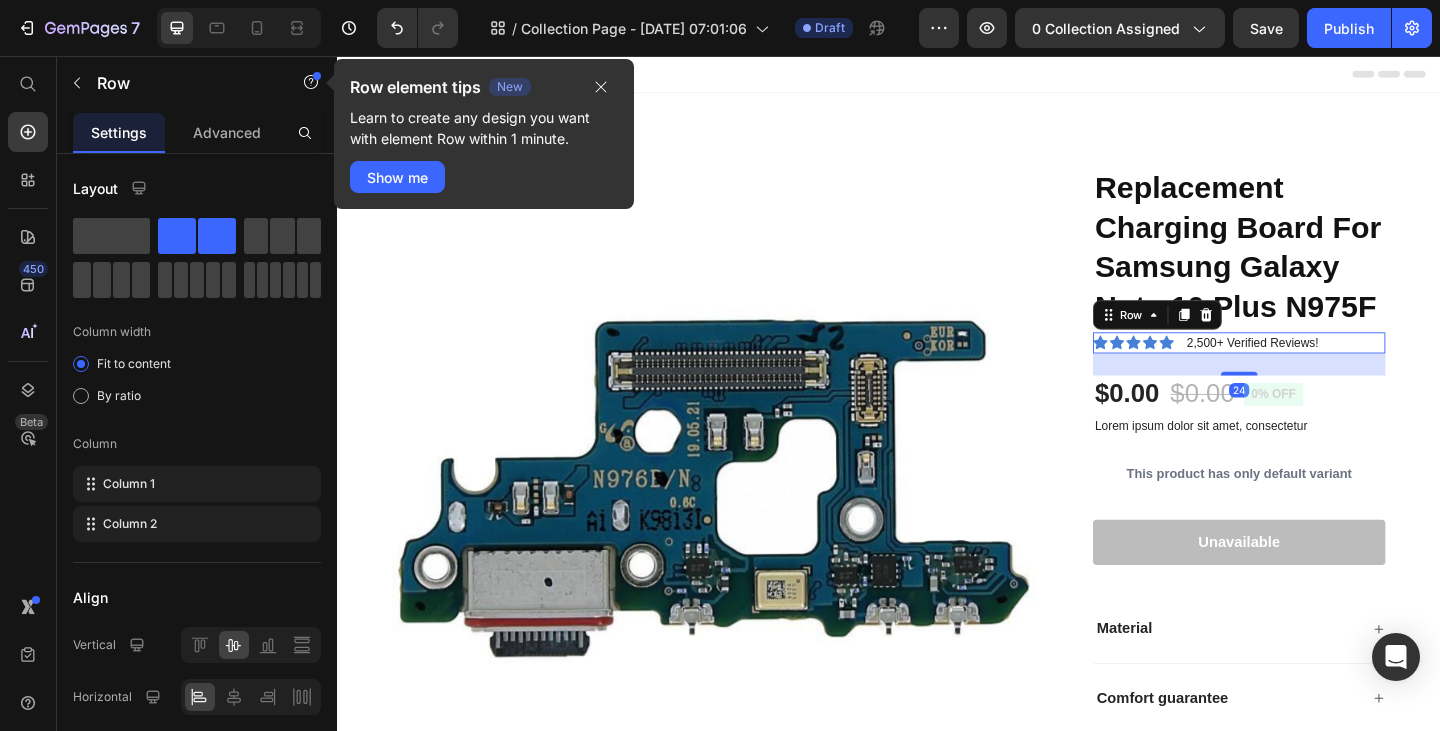 click on "Icon Icon Icon Icon Icon Icon List 2,500+ Verified Reviews! Text Block Row   24" at bounding box center (1318, 369) 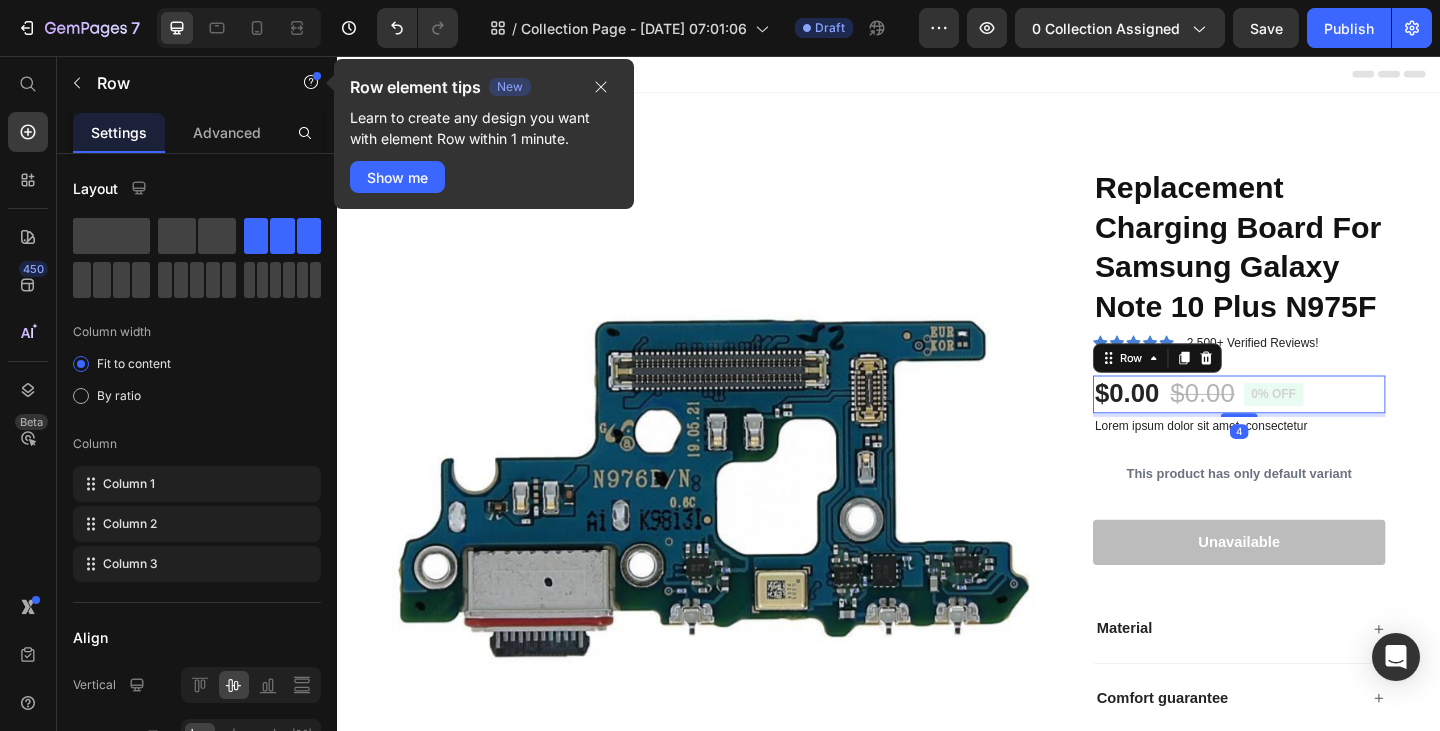 click on "$0.00 Product Price $0.00 Product Price 0% off Product Badge Row   4" at bounding box center (1318, 424) 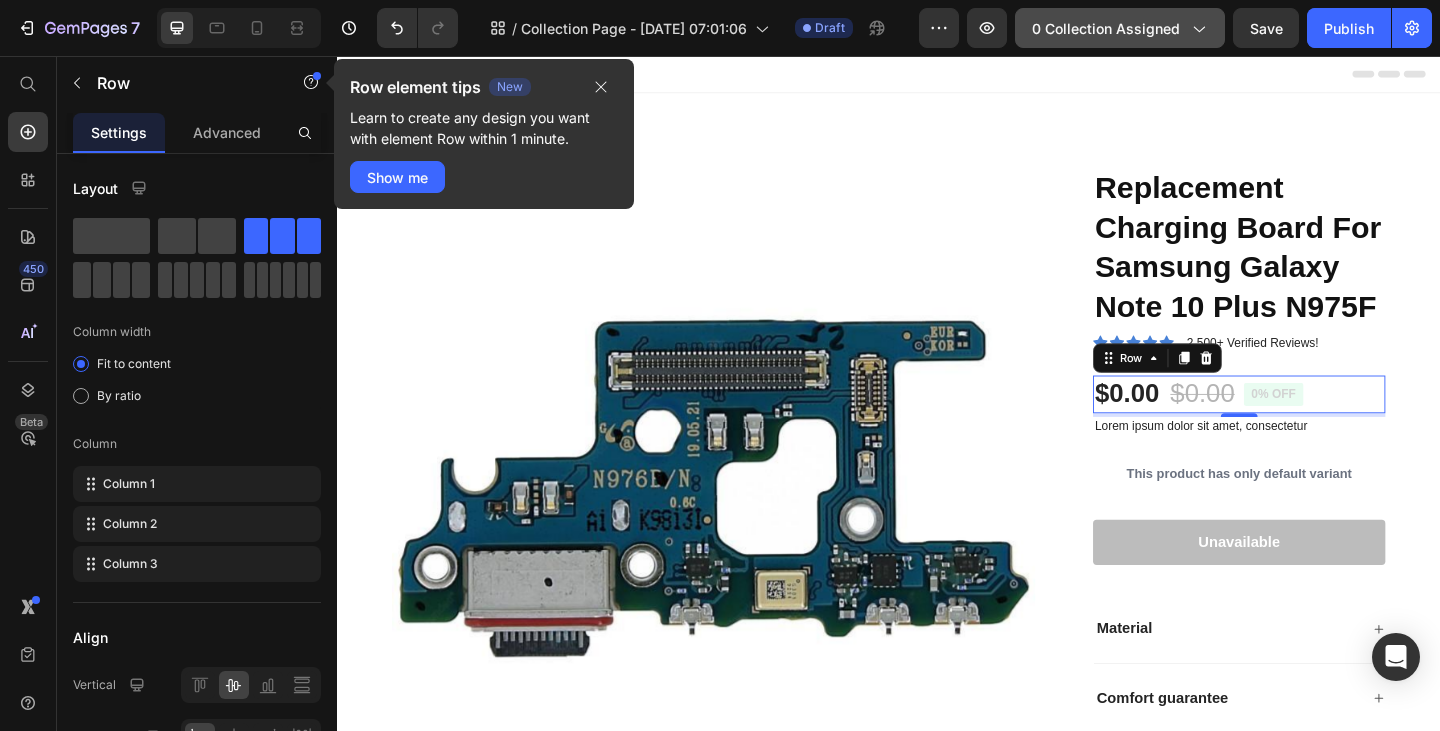 click on "0 collection assigned" at bounding box center [1120, 28] 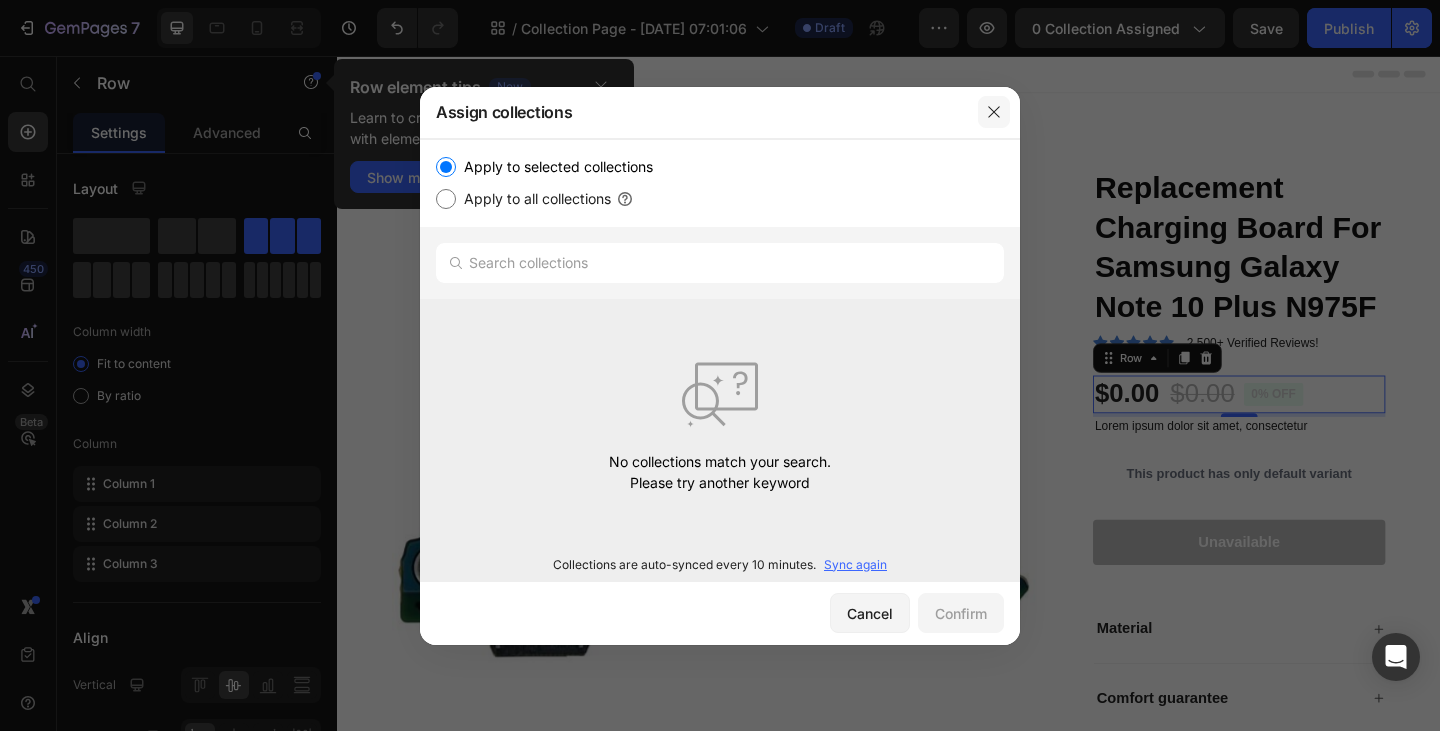 click at bounding box center [994, 112] 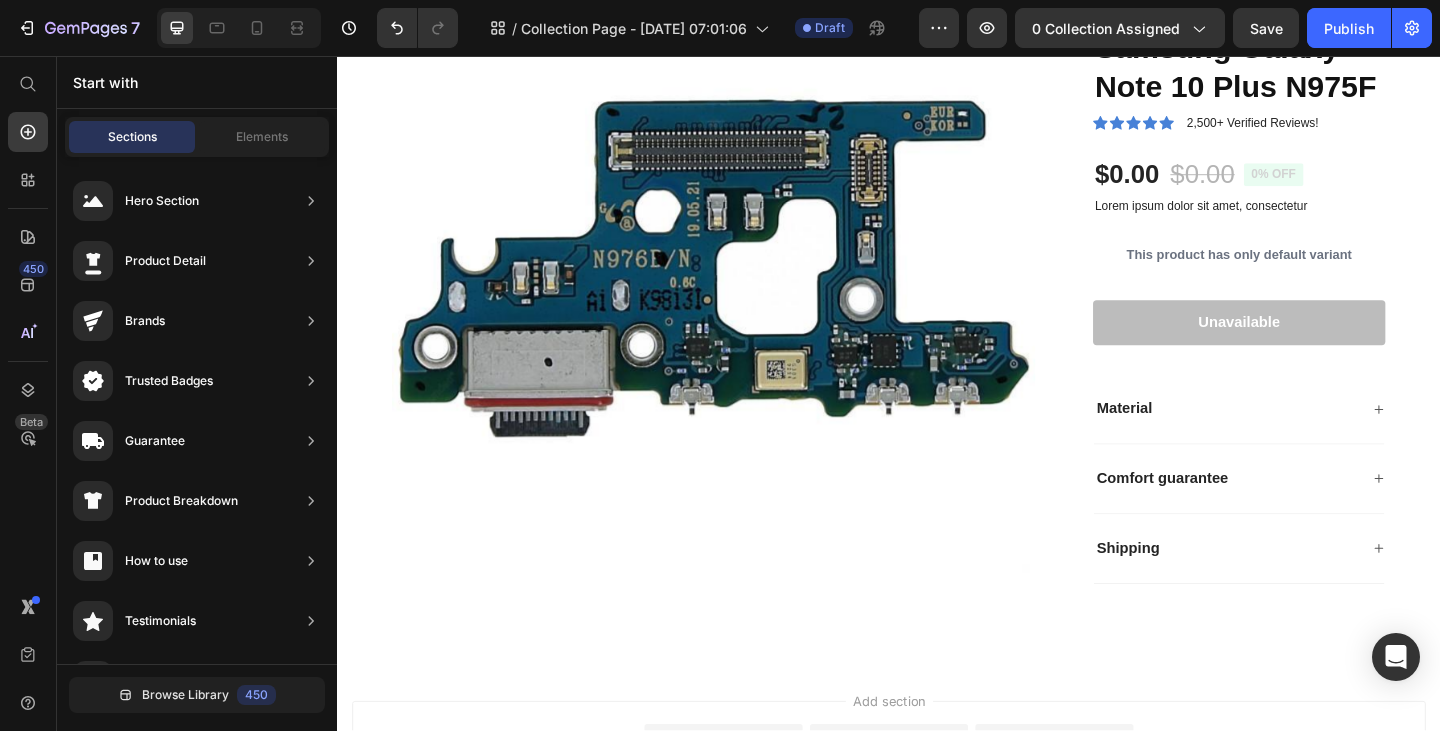 scroll, scrollTop: 0, scrollLeft: 0, axis: both 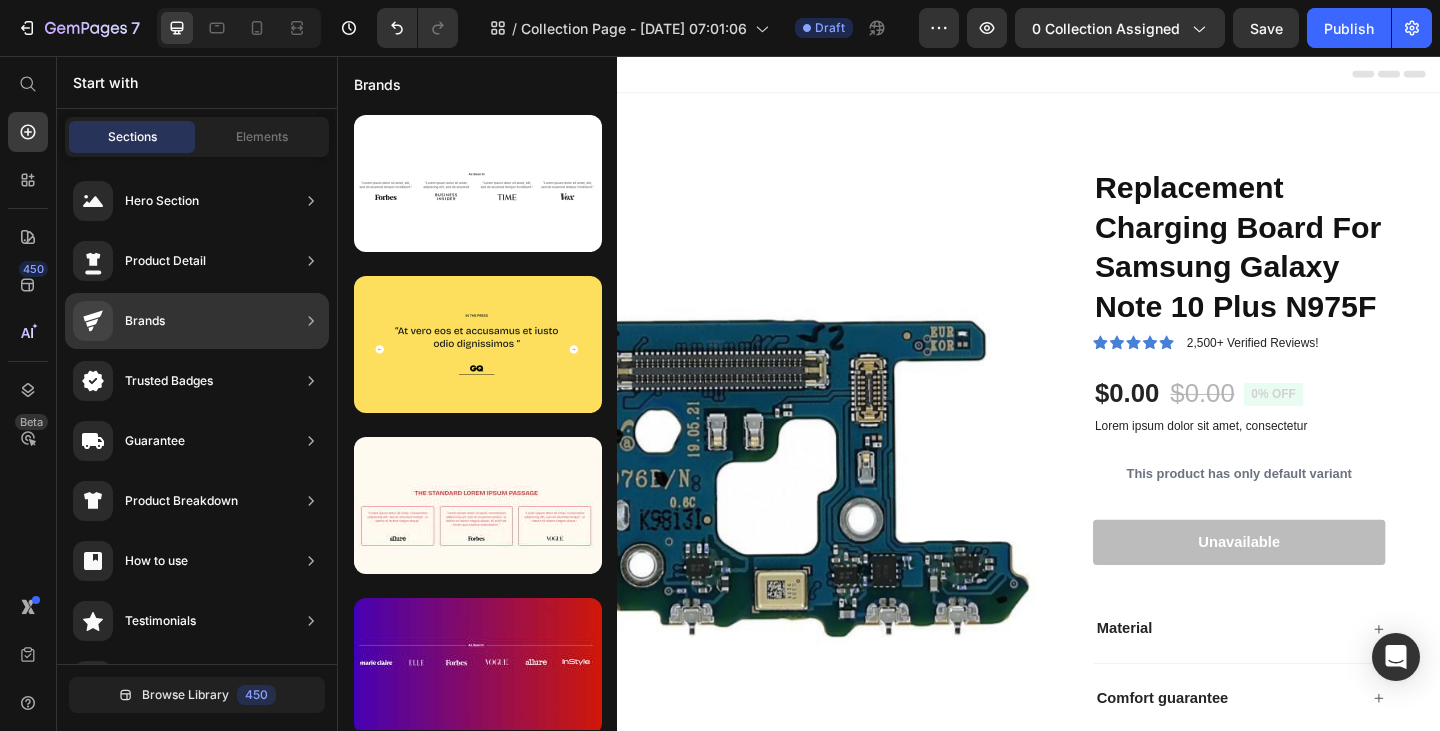 click on "Trusted Badges" 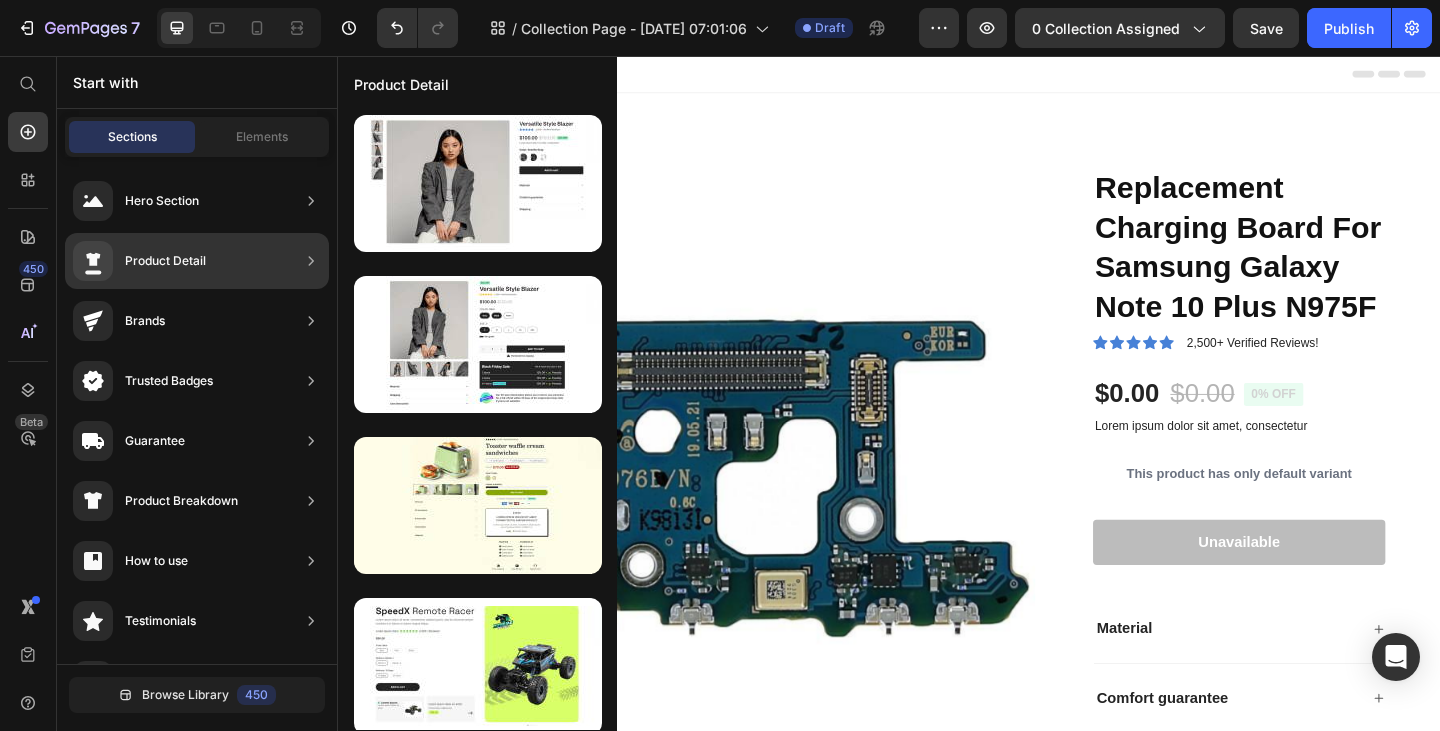 click on "Product Detail" 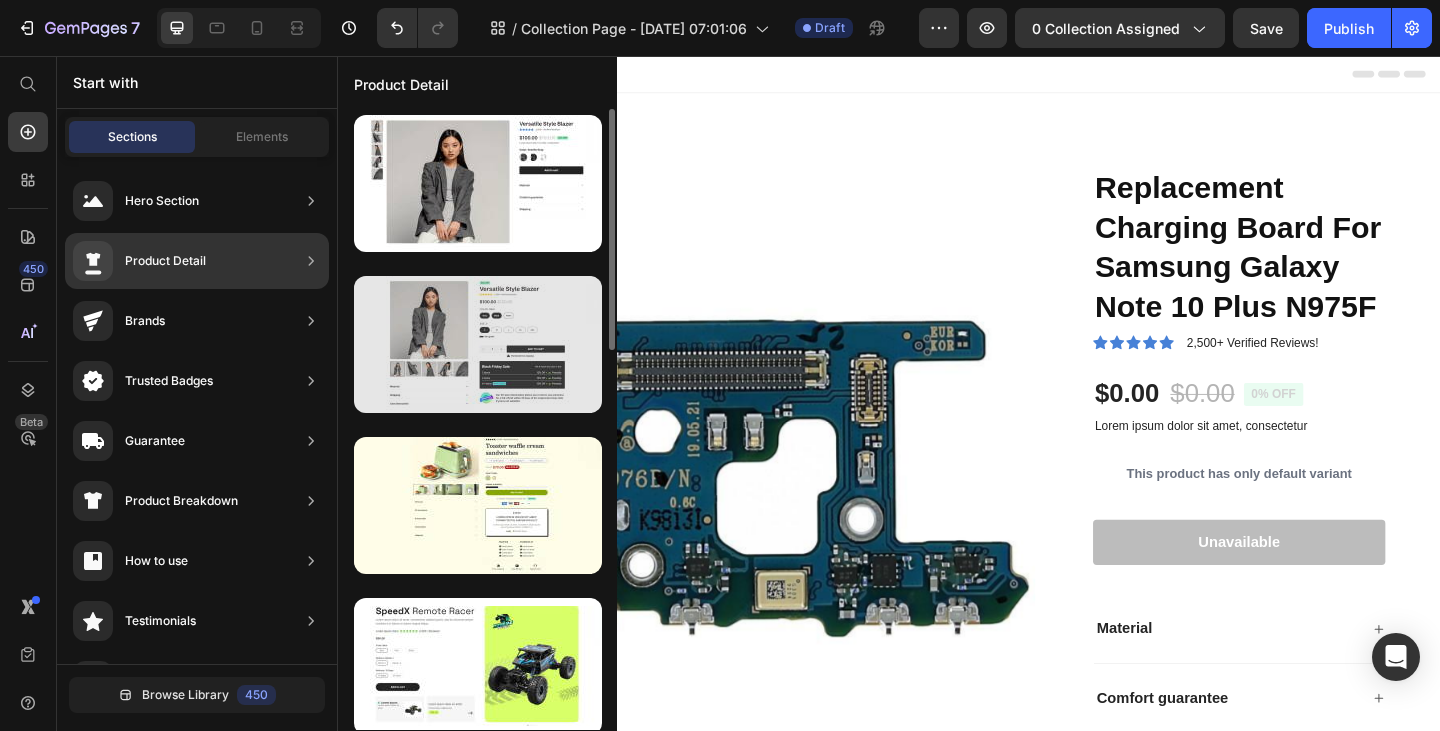 click at bounding box center [478, 344] 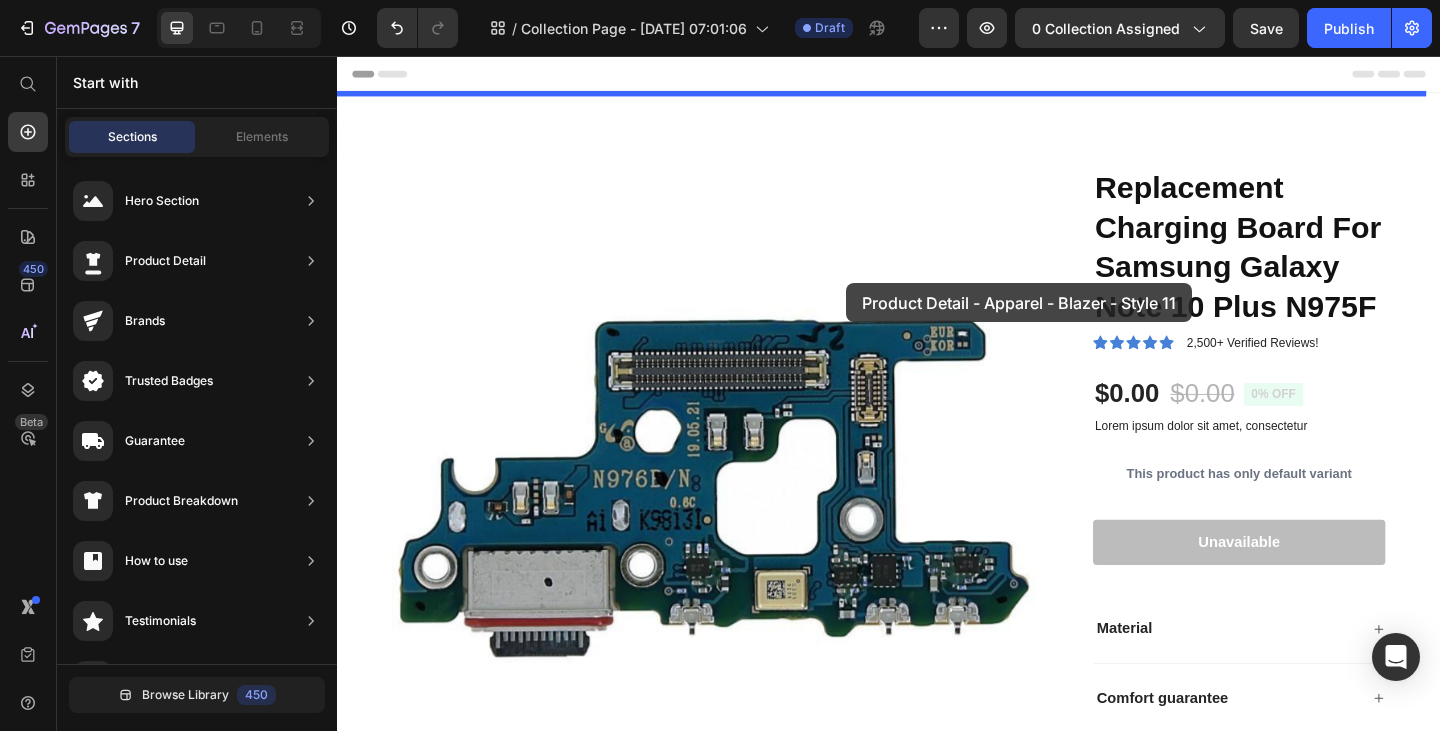 drag, startPoint x: 857, startPoint y: 372, endPoint x: 891, endPoint y: 303, distance: 76.922035 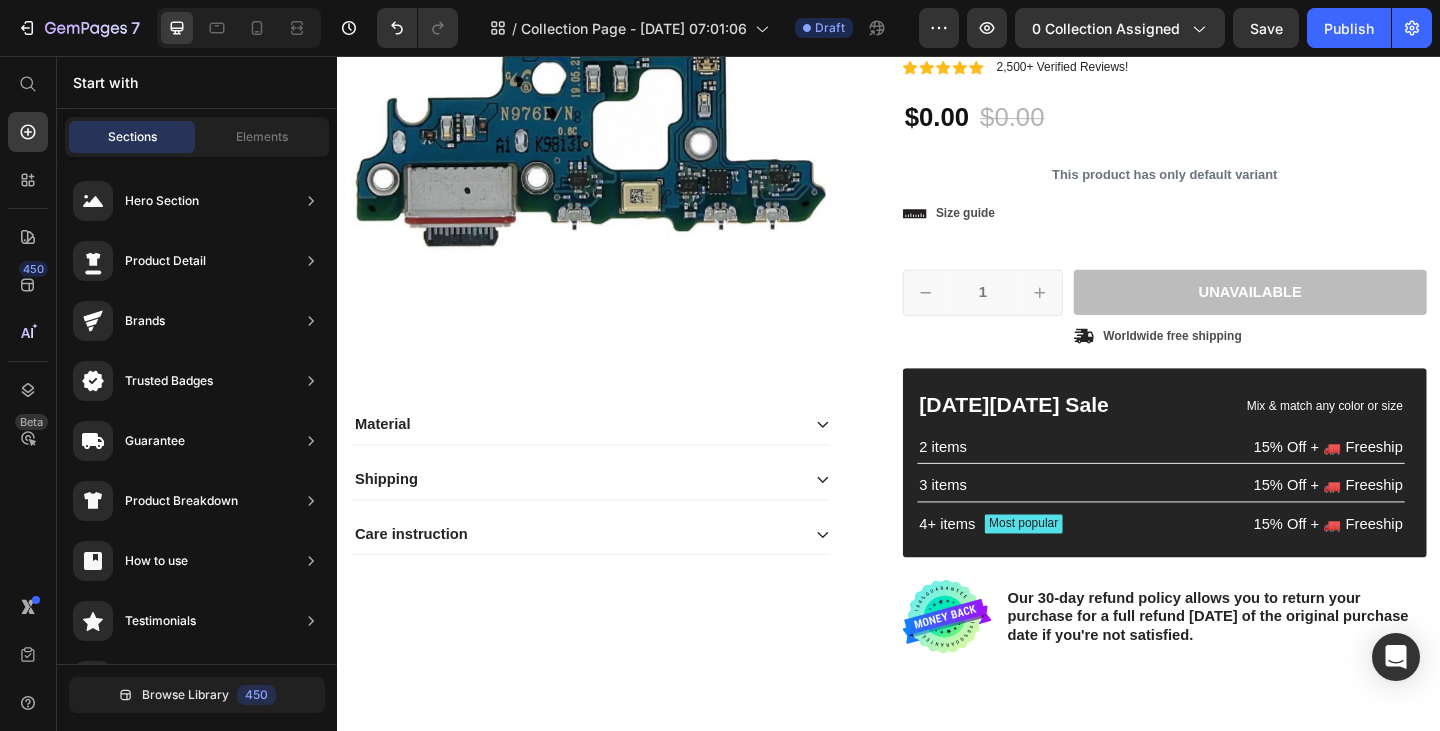 scroll, scrollTop: 0, scrollLeft: 0, axis: both 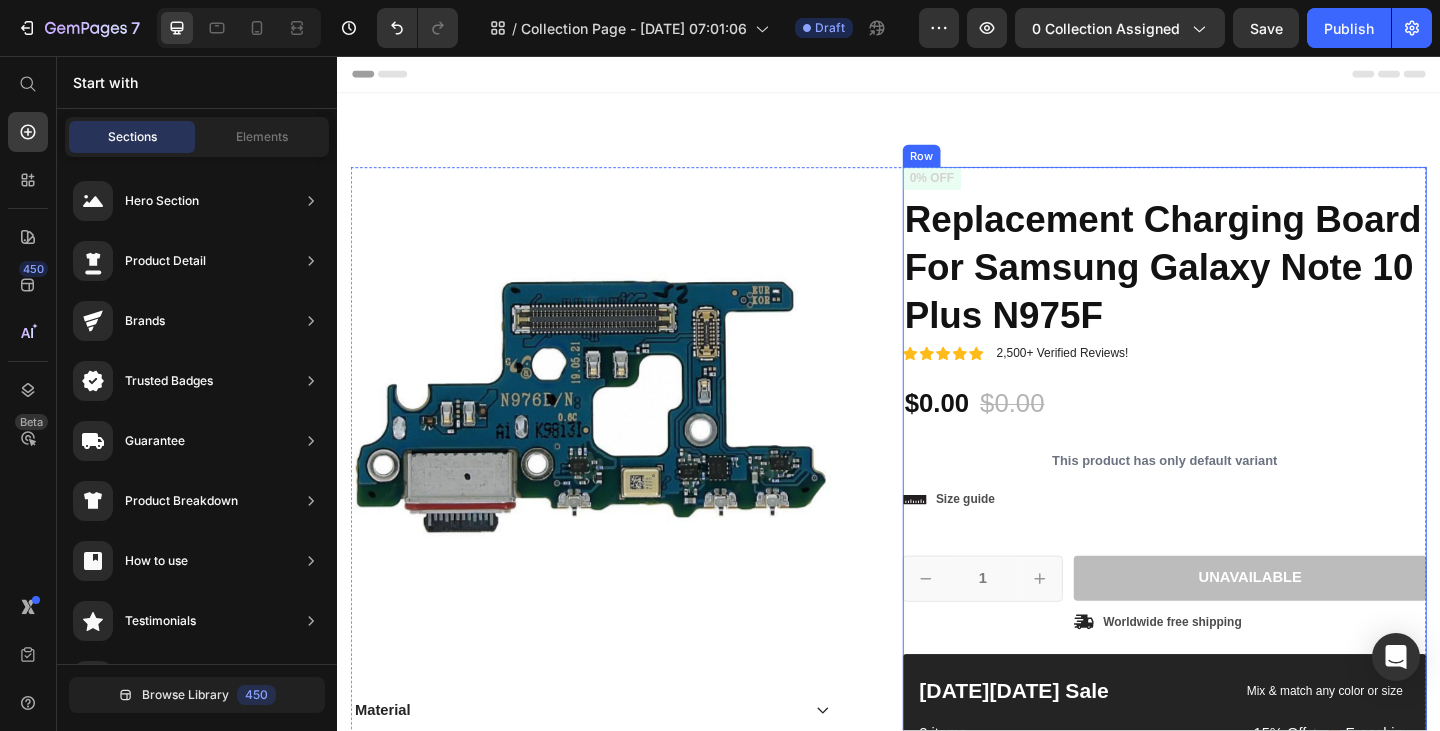 click on "Icon Icon Icon Icon Icon Icon List 2,500+ Verified Reviews! Text Block Row 0% off Product Badge Replacement Charging Board For Samsung Galaxy Note 10 Plus N975F Product Title Icon Icon Icon Icon Icon Icon List 2,500+ Verified Reviews! Text Block Row $0.00 Product Price $0.00 Product Price 0% off Product Badge Row This product has only default variant Product Variants & Swatches This product has only default variant Product Variants & Swatches
Icon Size guide Text Block Row 1 Product Quantity Row Unavailable Add to Cart
Icon Worldwide free shipping Text Block Row Row [DATE][DATE] Sale Text Block Mix & match any color or size Text Block Row 2 items Text Block 15% Off + 🚛 Freeship Text Block Row 3 items Text Block 15% Off + 🚛 Freeship Text Block Row 4+ items Text Block Most popular Text Block Row 15% Off + 🚛 Freeship Text Block Row Row Image Our 30-day refund policy allows you to return your purchase for a full refund [DATE] of the original purchase date if you're not satisfied. Row" at bounding box center (1237, 597) 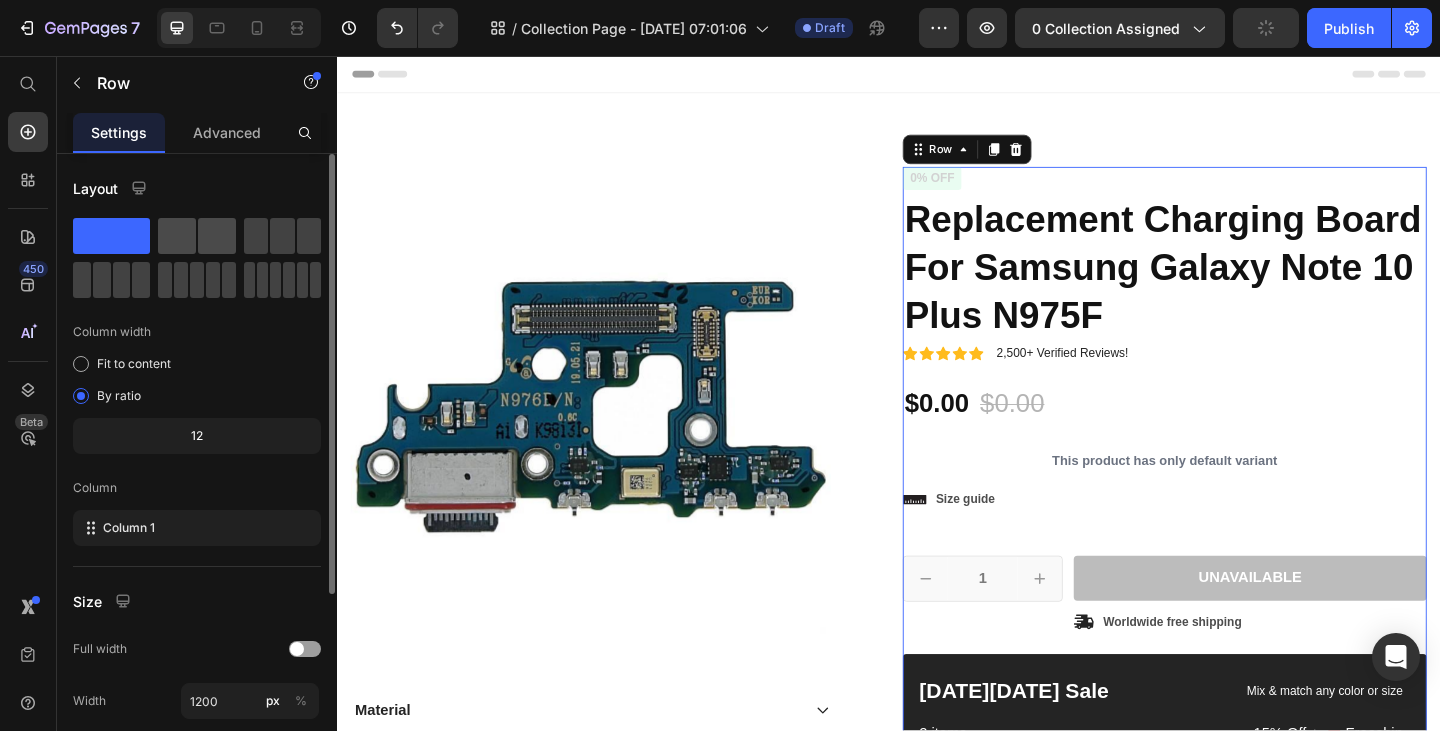 click 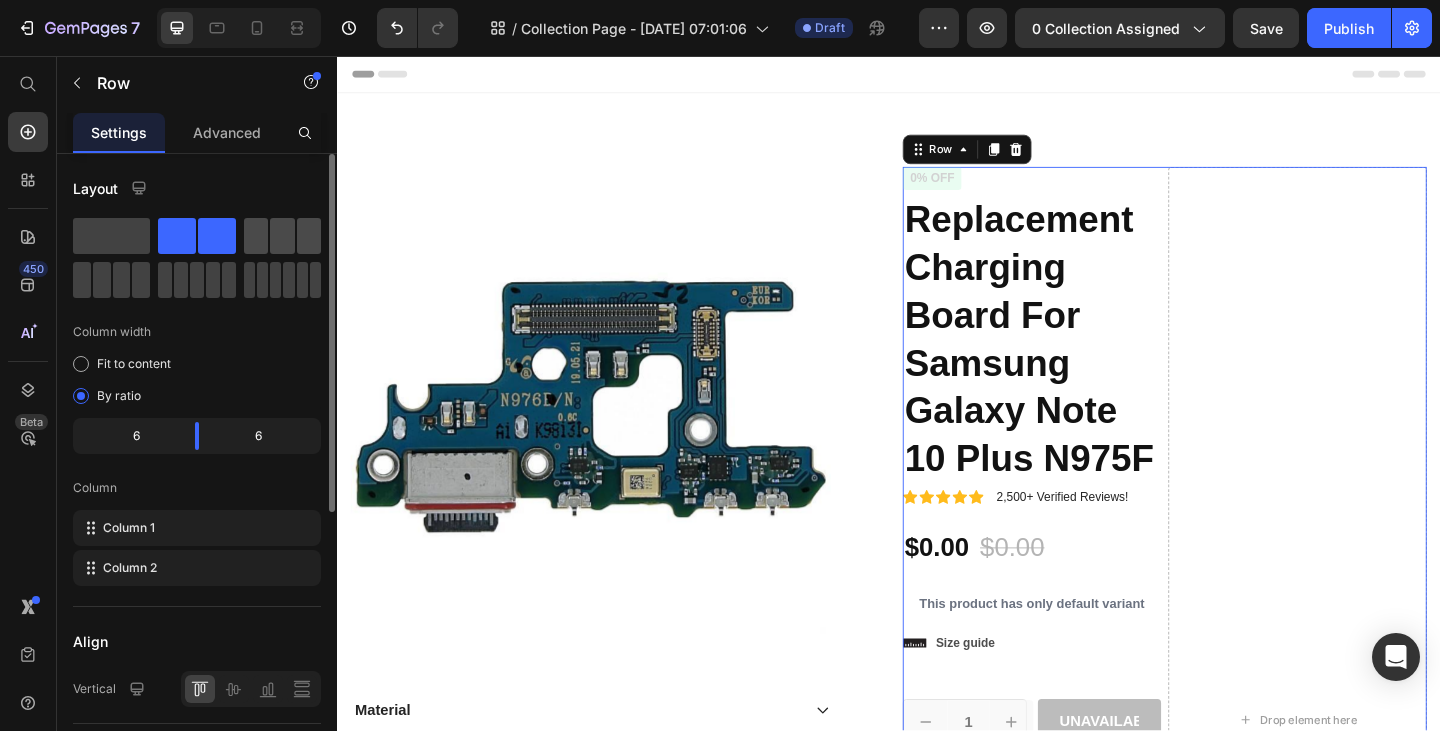 click 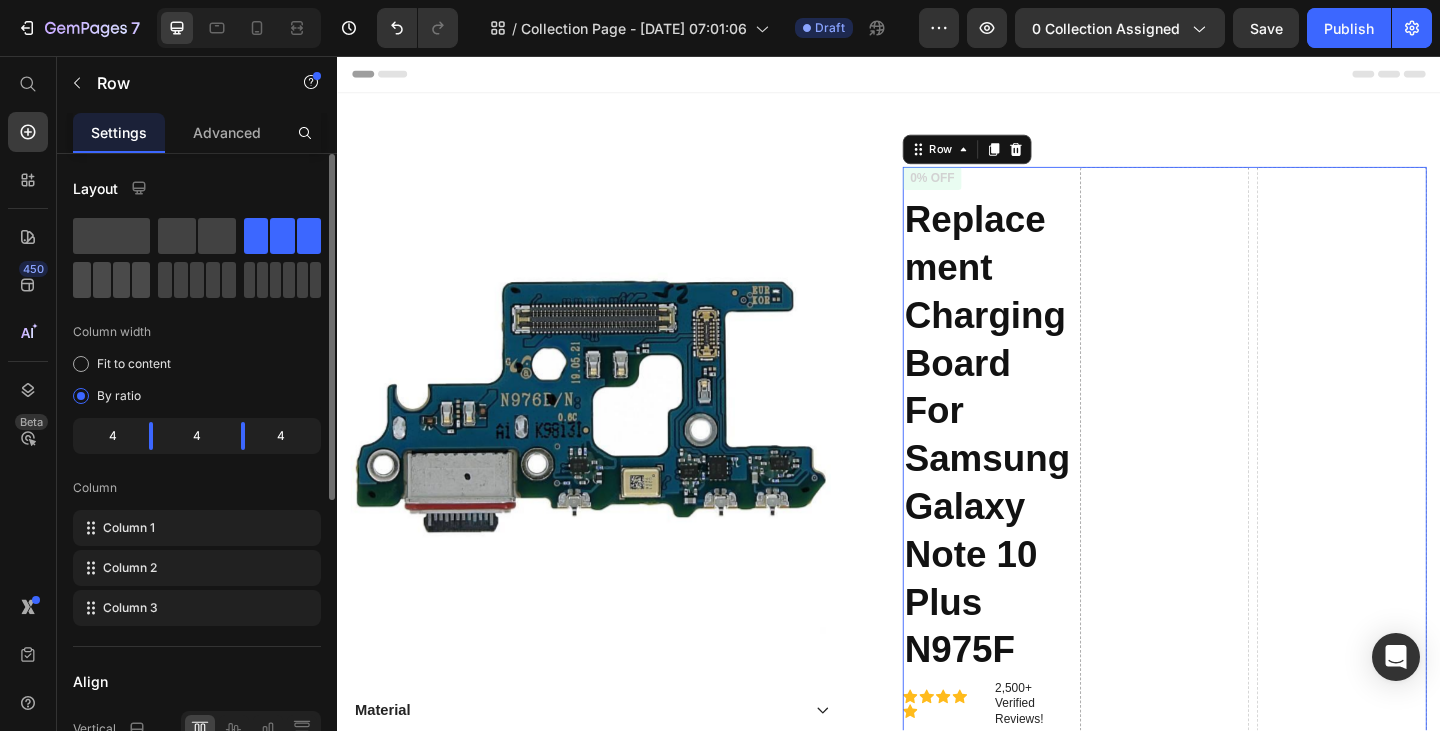 click 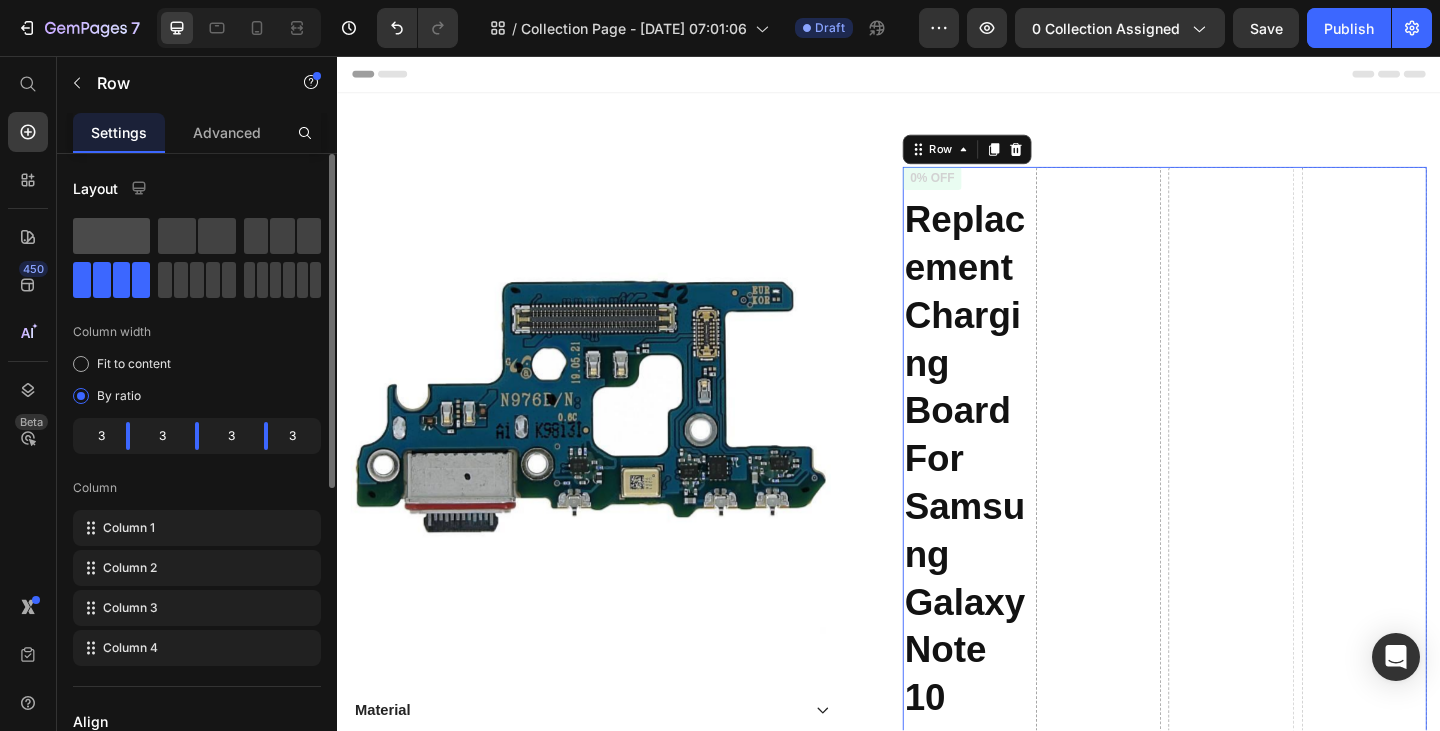 click 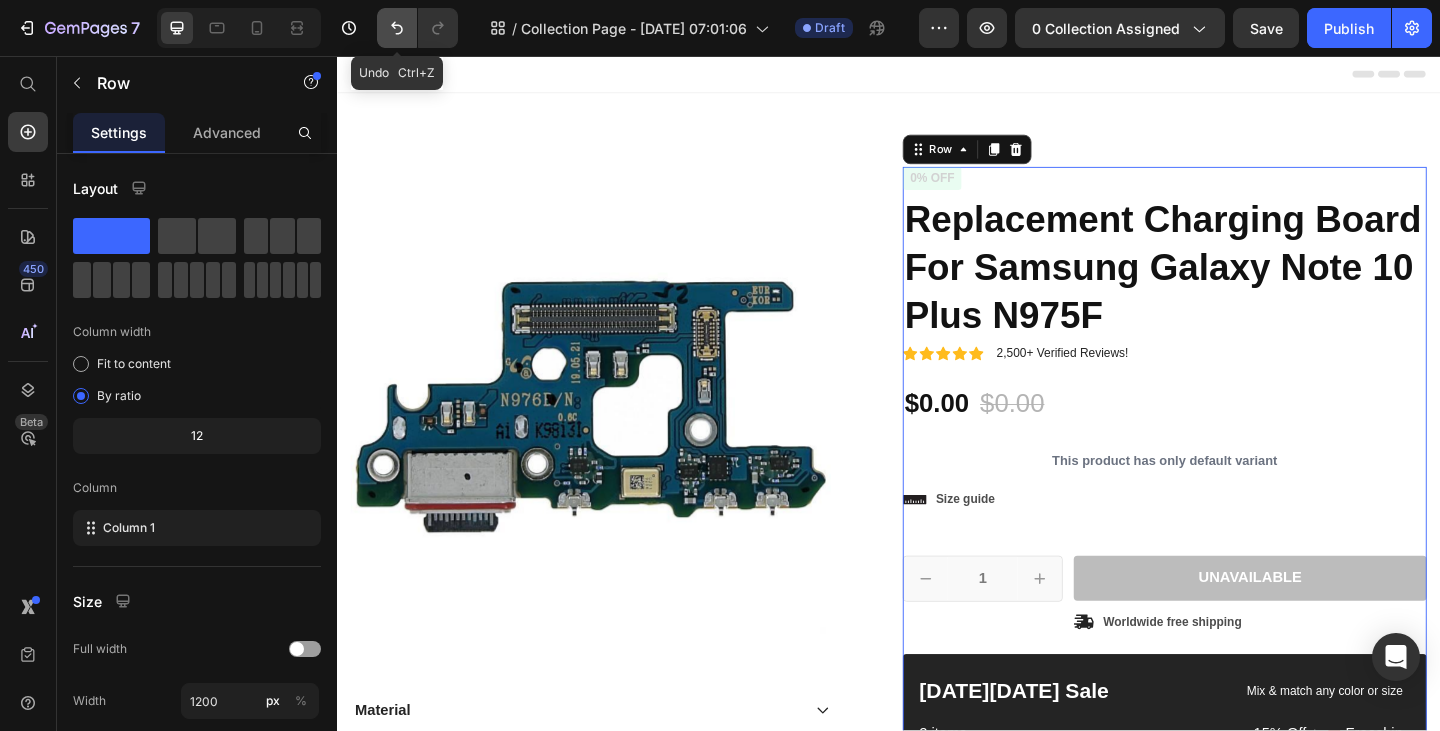 click 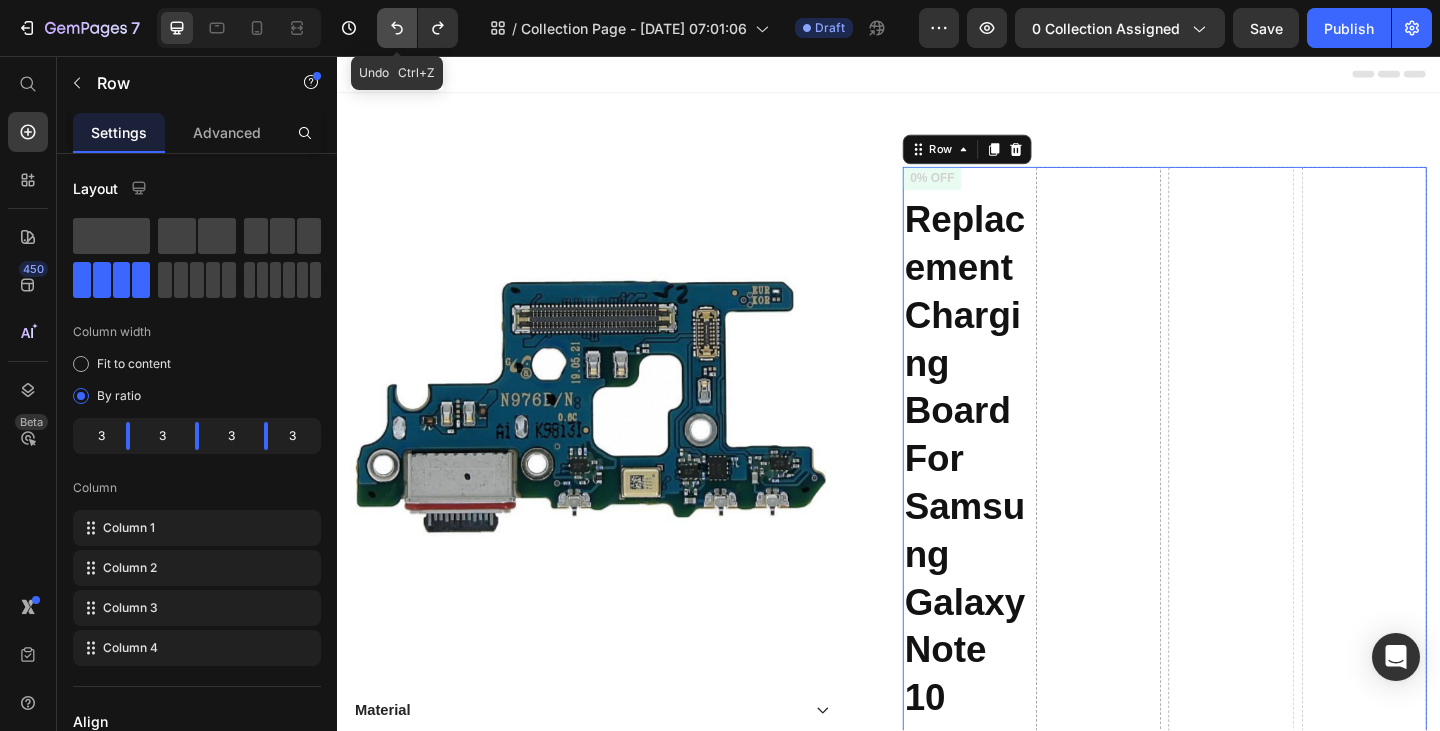 click 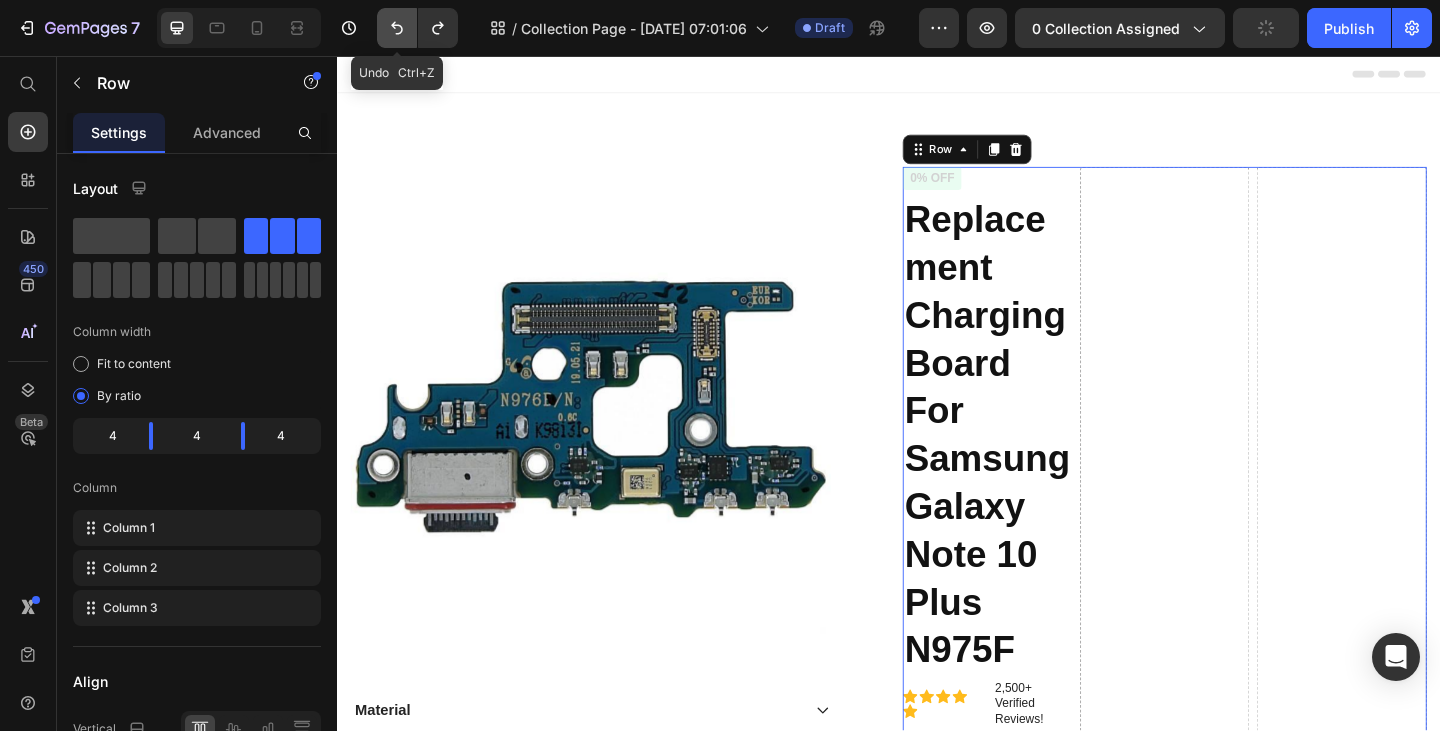click 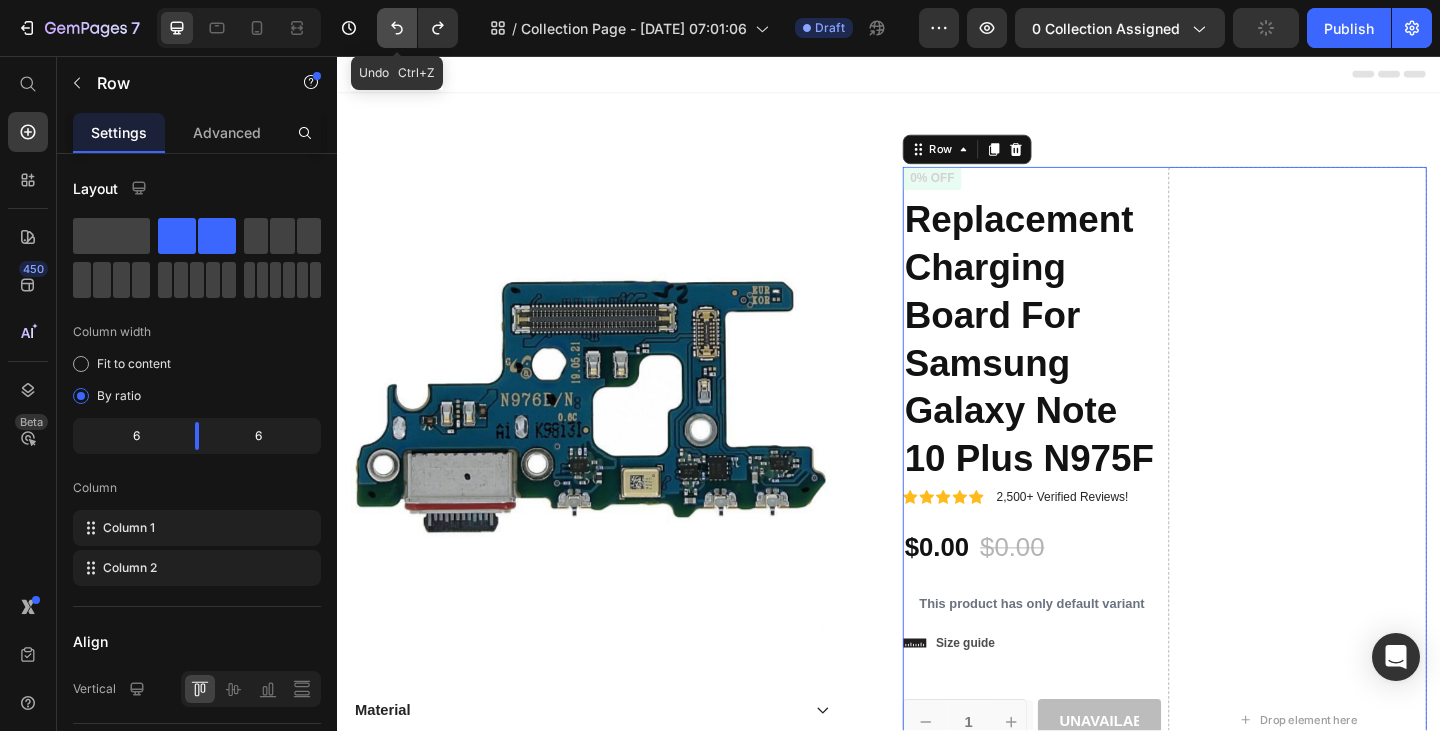 click 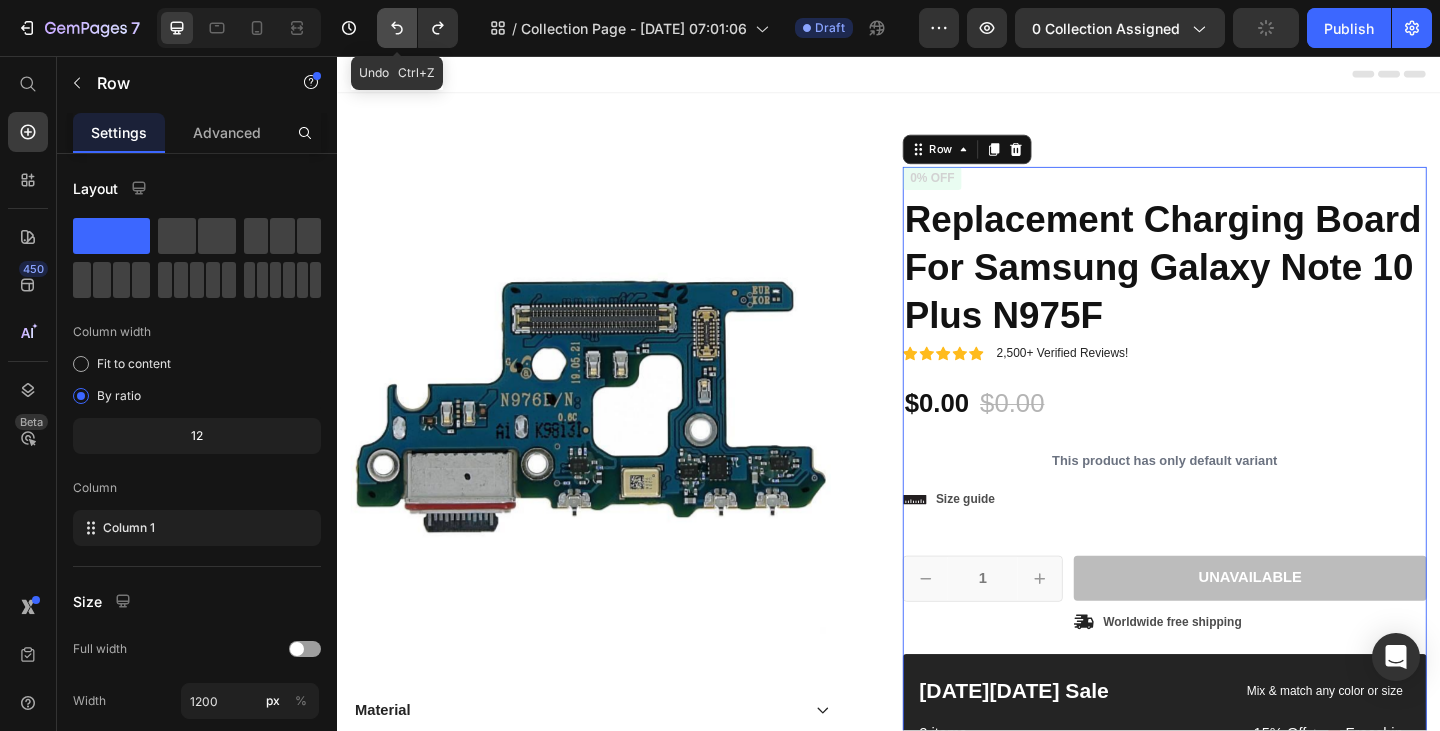 click 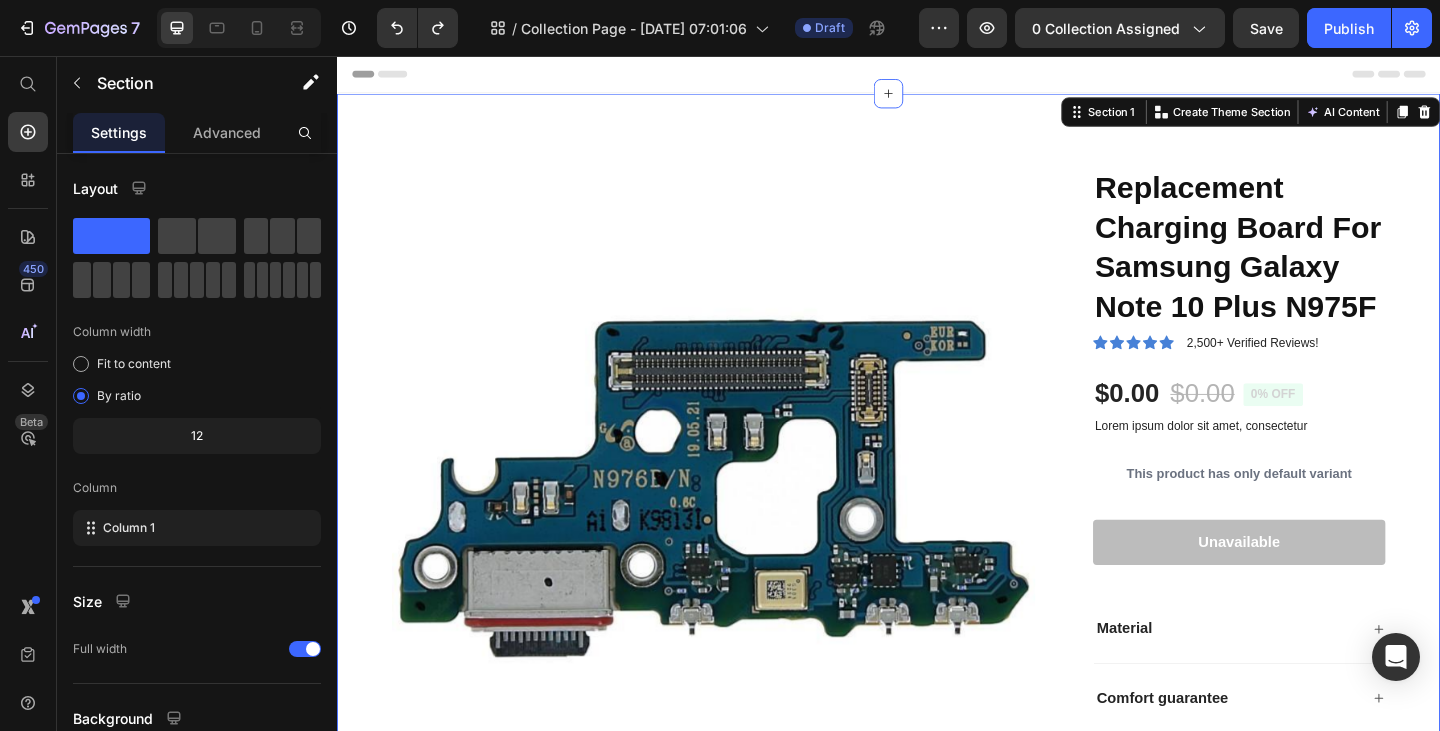 click on "Product Images Replacement Charging Board For Samsung Galaxy Note 10 Plus N975F Product Title Icon Icon Icon Icon Icon Icon List 2,500+ Verified Reviews! Text Block Row $0.00 Product Price $0.00 Product Price 0% off Product Badge Row Lorem ipsum dolor sit amet, consectetur  Text Block This product has only default variant Product Variants & Swatches 1 Product Quantity Row Unavailable Add to Cart Row
Material
Comfort guarantee
Shipping Accordion Row Product Section 1   You can create reusable sections Create Theme Section AI Content Write with GemAI What would you like to describe here? Tone and Voice Persuasive Product Replacement Charging Board For Samsung Galaxy Note 10 Plus N975F Show more Generate" at bounding box center (937, 527) 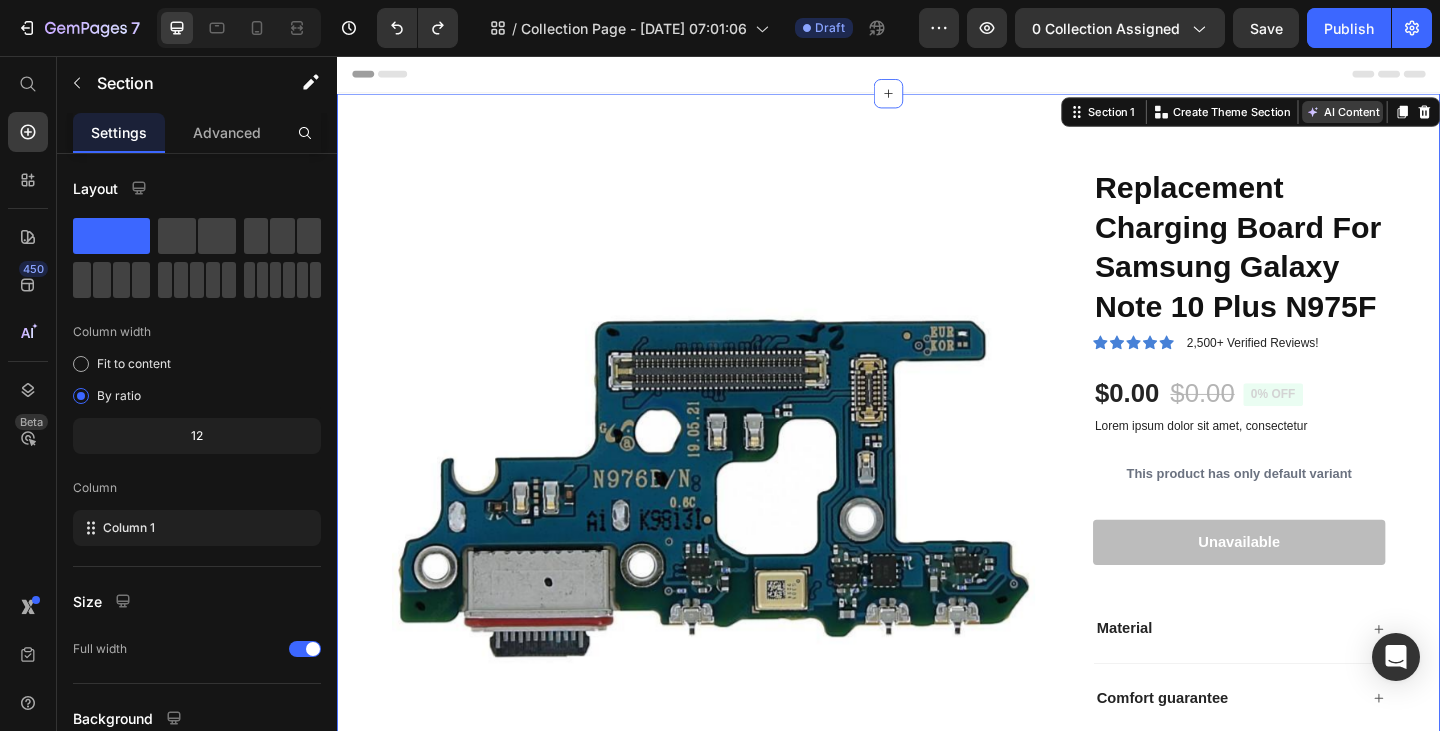 click on "AI Content" at bounding box center [1431, 117] 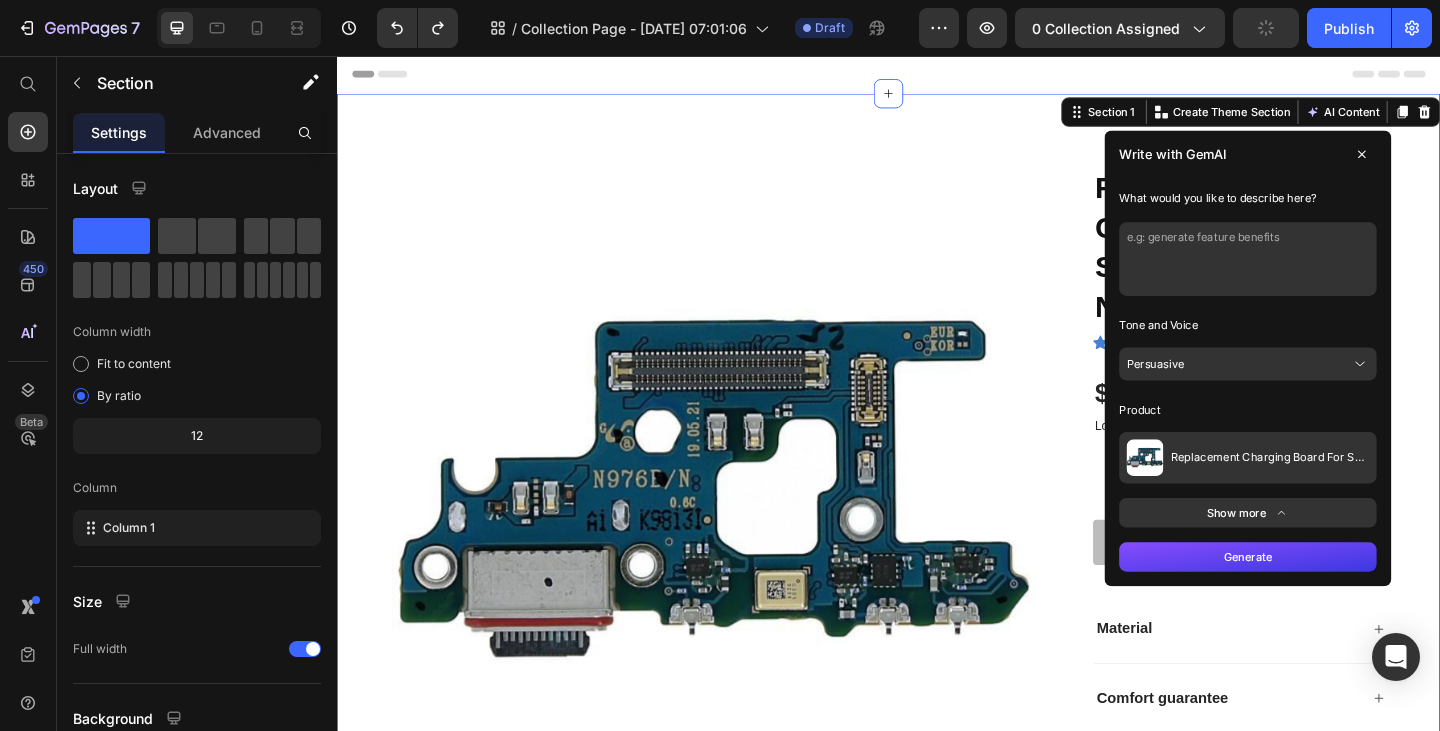 click 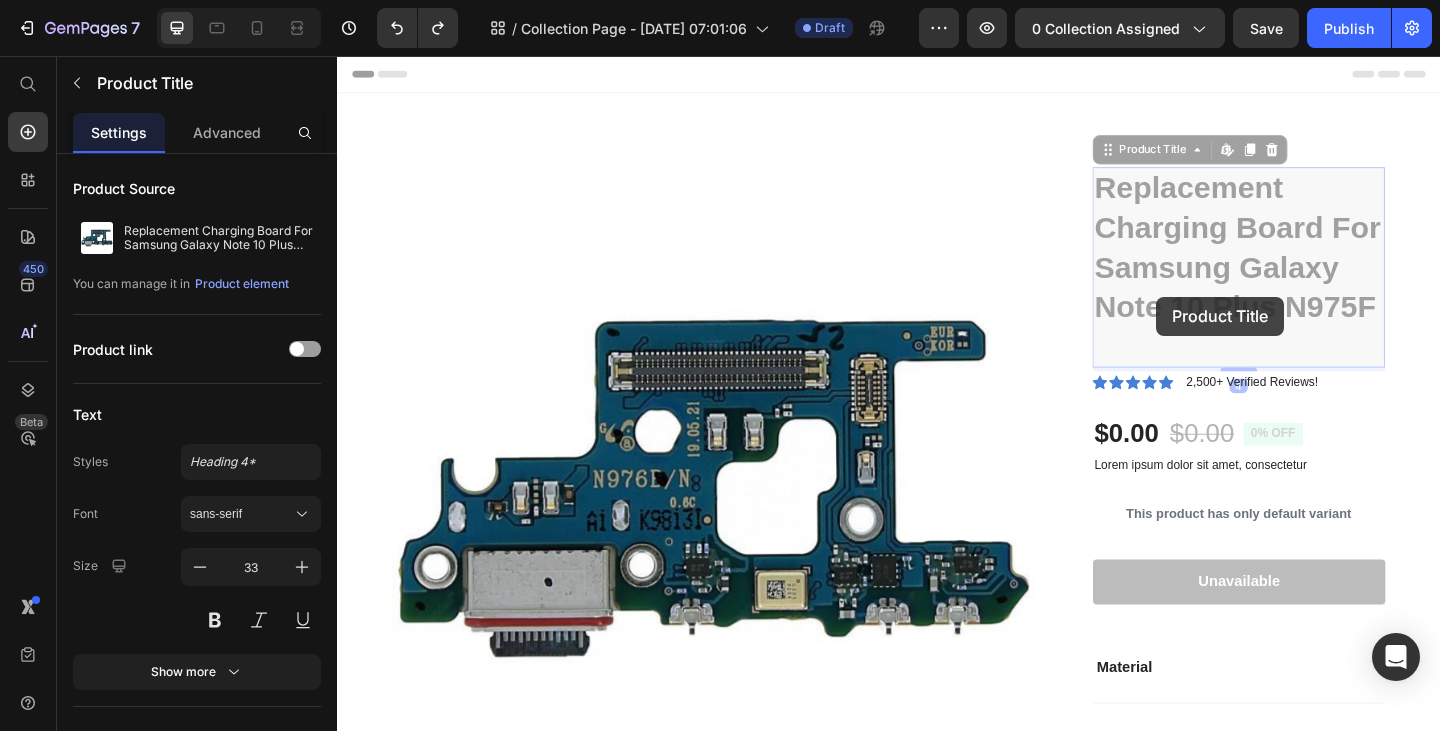drag, startPoint x: 1273, startPoint y: 354, endPoint x: 1412, endPoint y: 336, distance: 140.16063 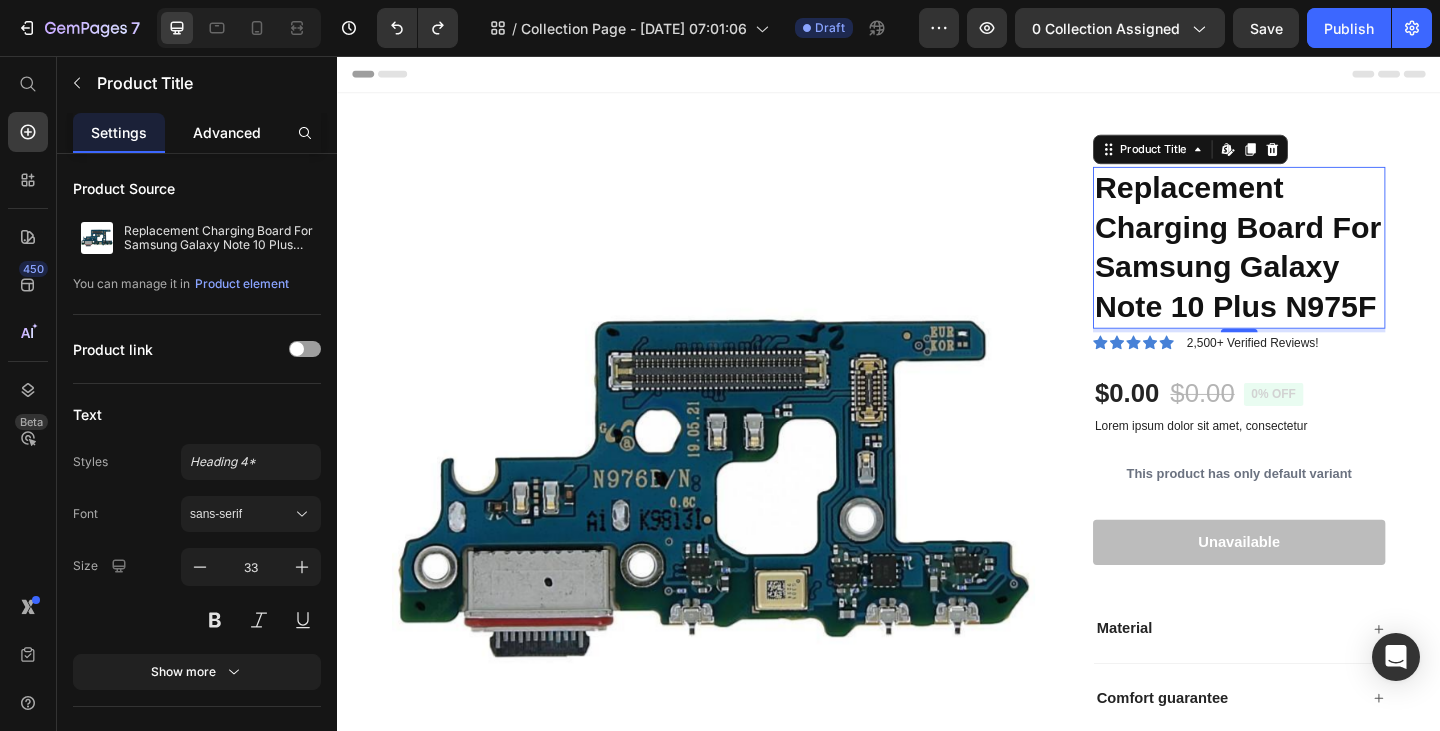 click on "Advanced" at bounding box center (227, 132) 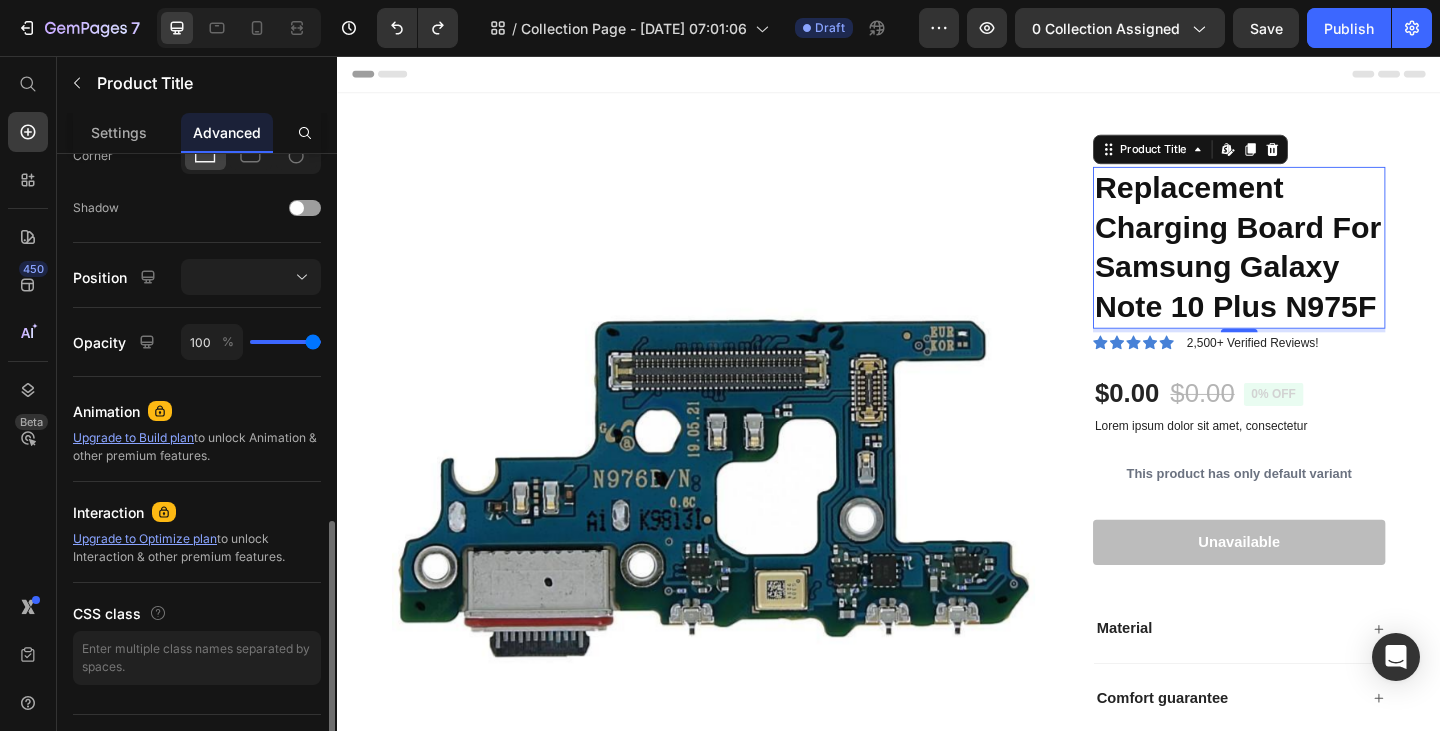 scroll, scrollTop: 671, scrollLeft: 0, axis: vertical 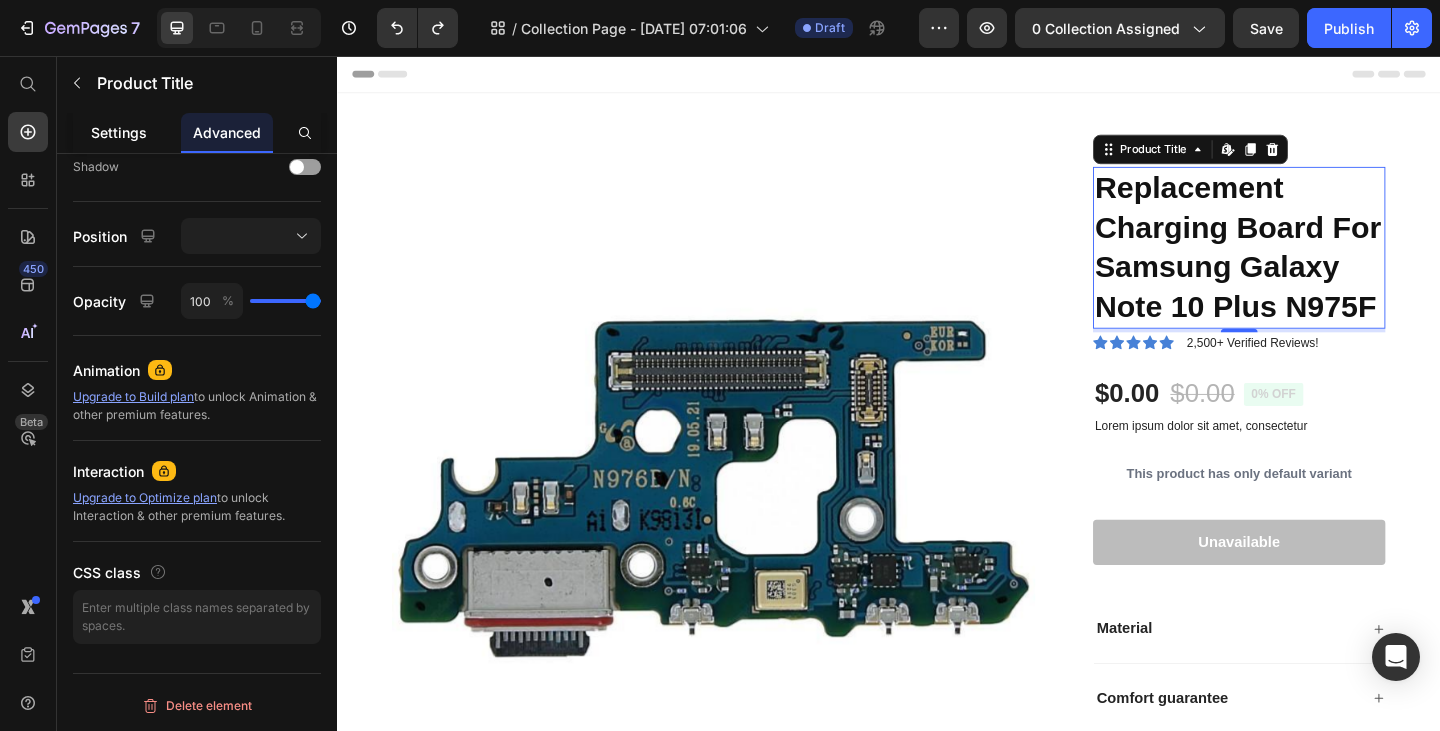 click on "Settings" at bounding box center [119, 132] 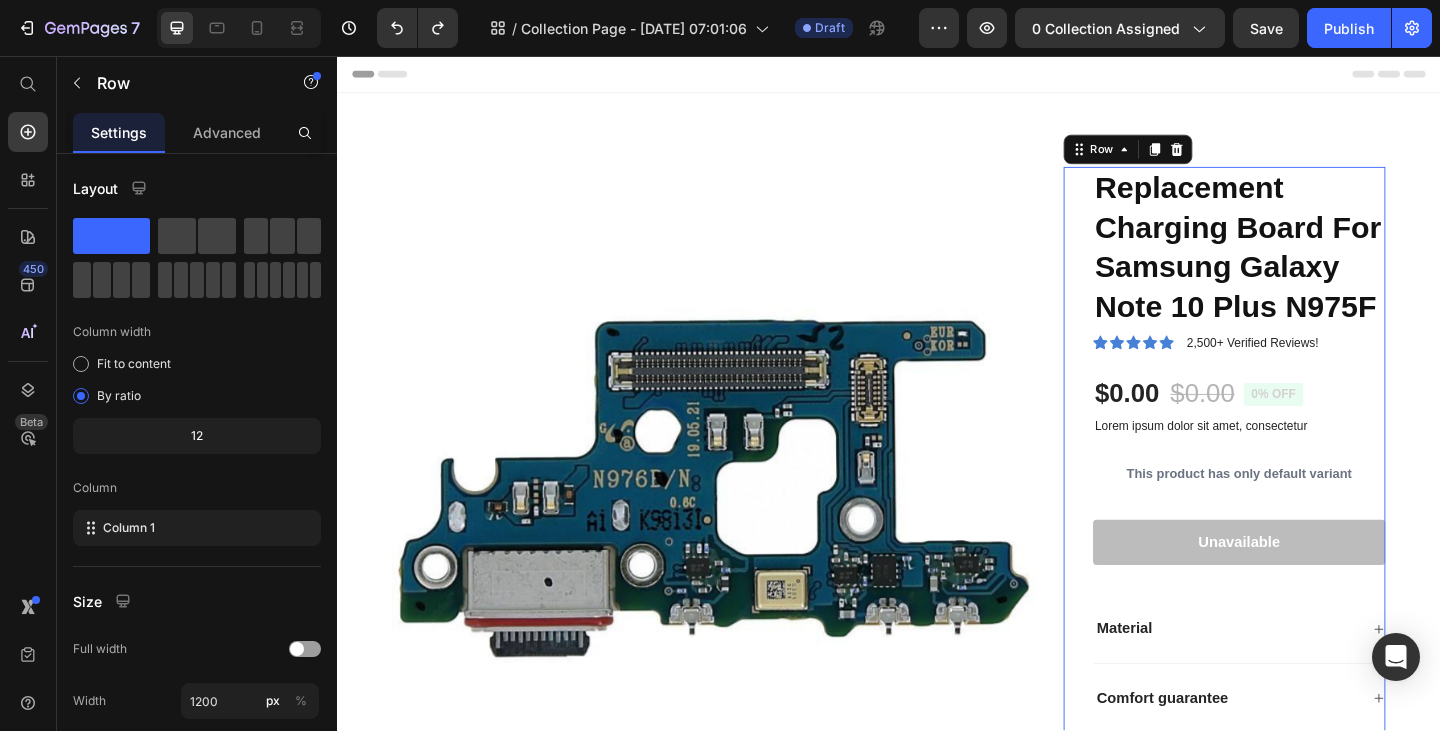click on "Replacement Charging Board For Samsung Galaxy Note 10 Plus N975F Product Title Icon Icon Icon Icon Icon Icon List 2,500+ Verified Reviews! Text Block Row $0.00 Product Price $0.00 Product Price 0% off Product Badge Row Lorem ipsum dolor sit amet, consectetur  Text Block This product has only default variant Product Variants & Swatches 1 Product Quantity Row Unavailable Add to Cart Row
Material
Comfort guarantee
Shipping Accordion" at bounding box center [1318, 523] 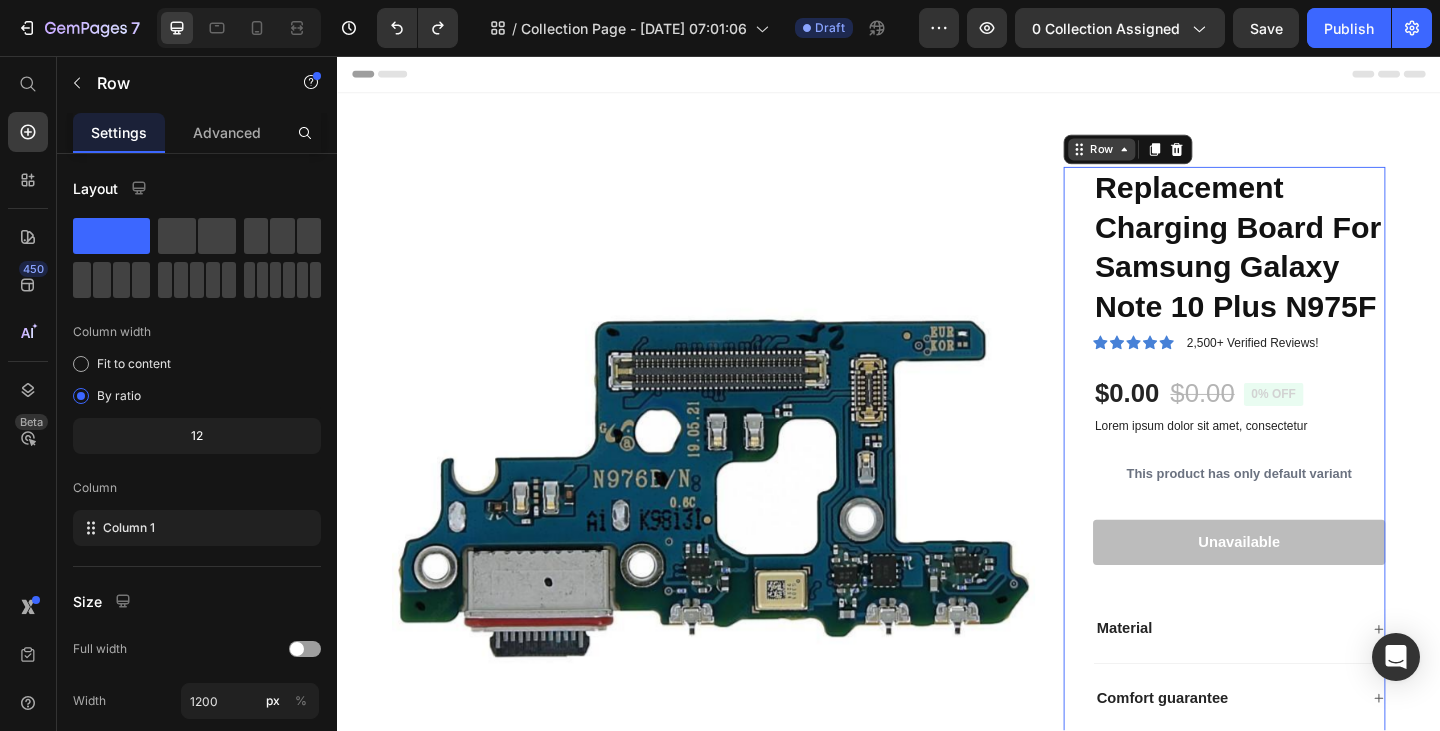click 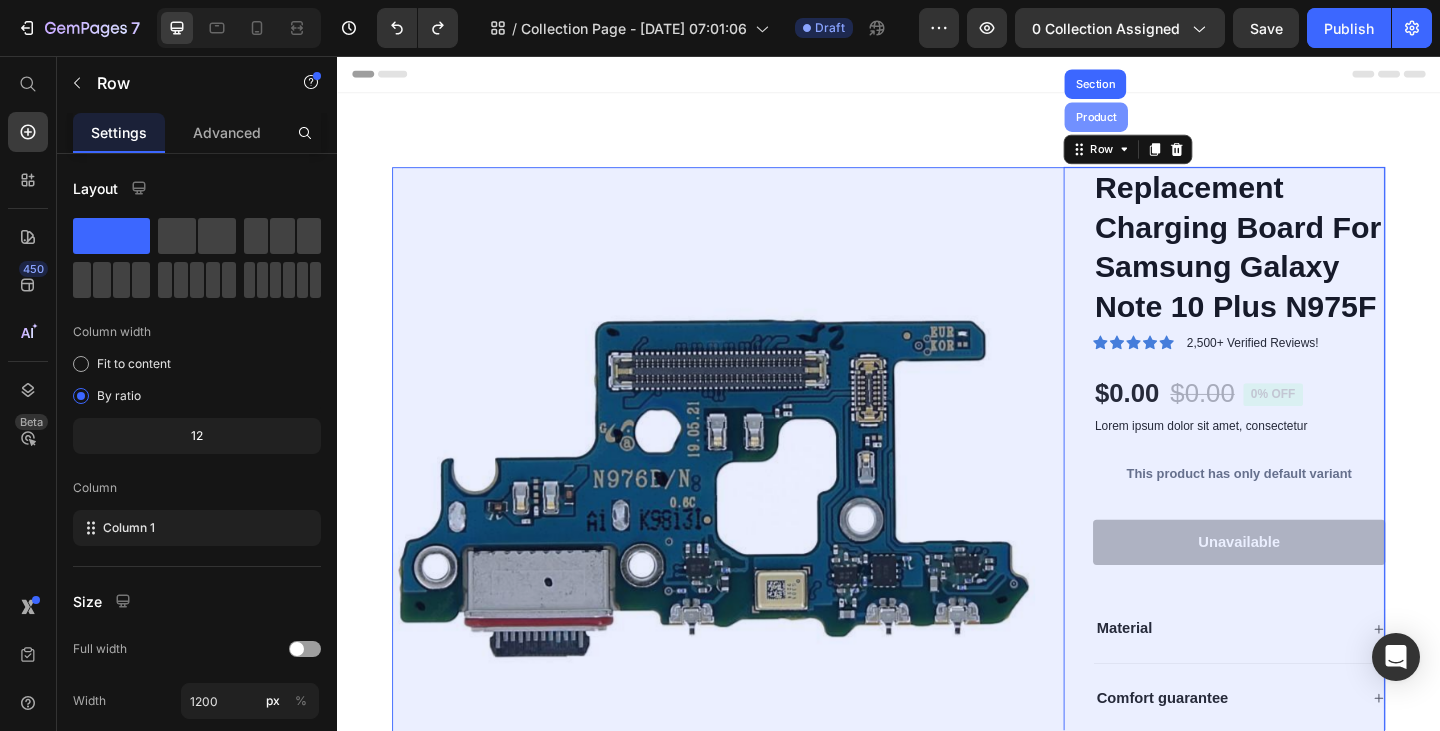 click on "Product" at bounding box center [1162, 123] 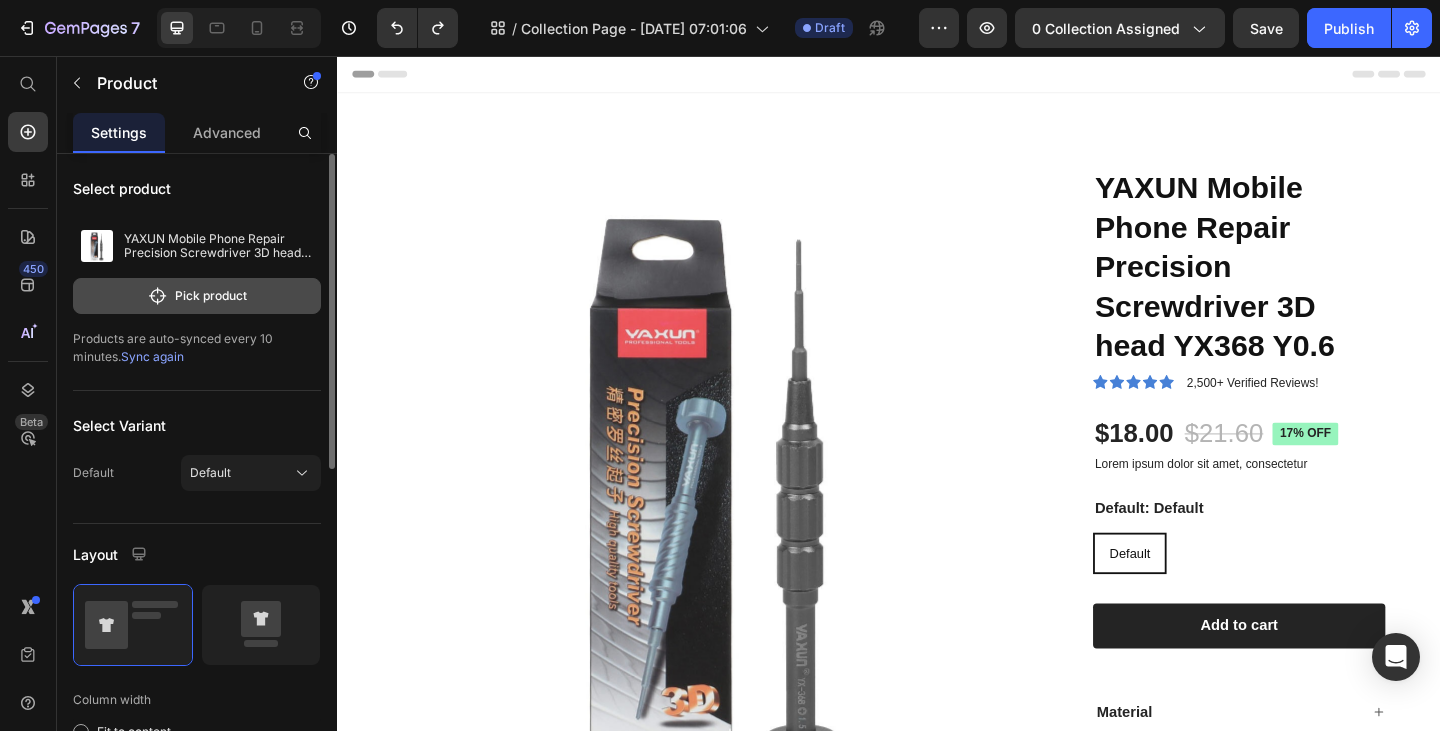 click on "Pick product" at bounding box center (197, 296) 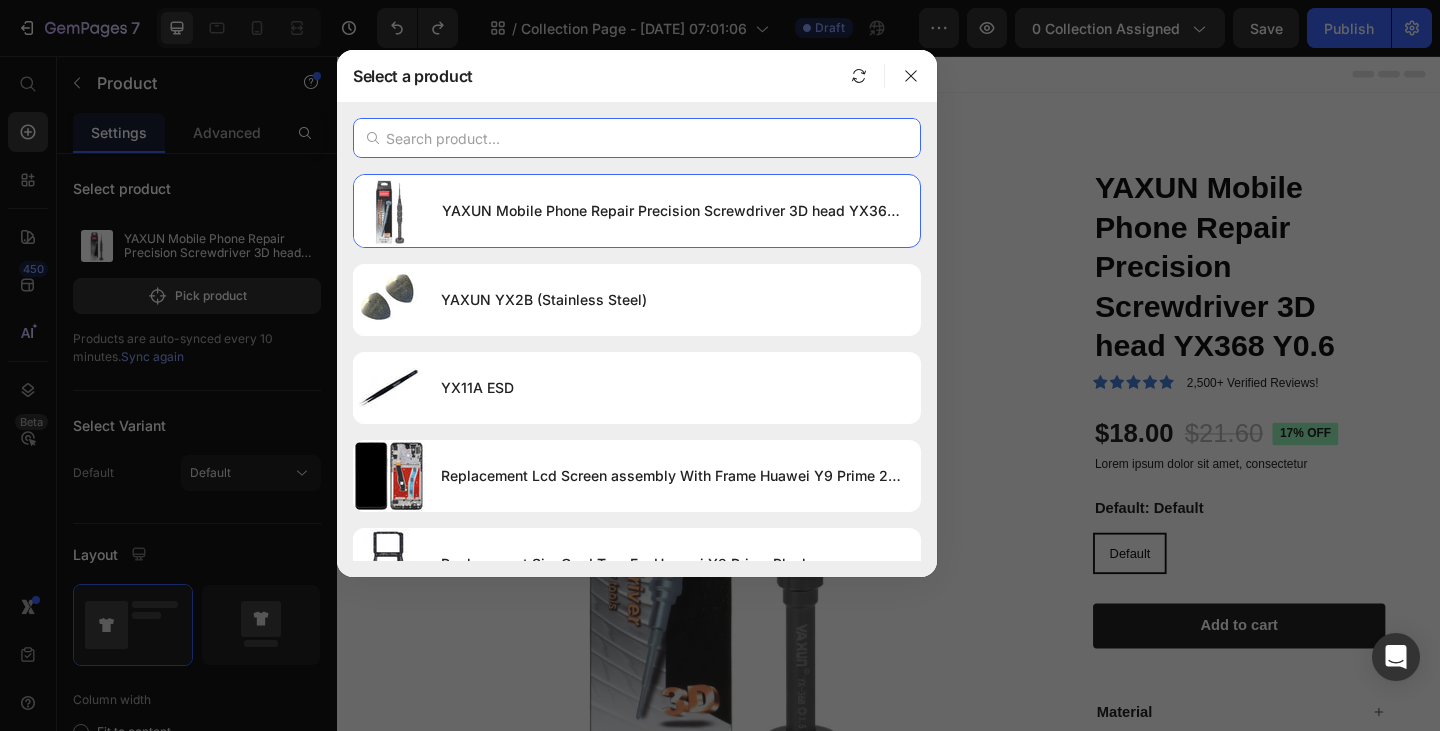 click at bounding box center [637, 138] 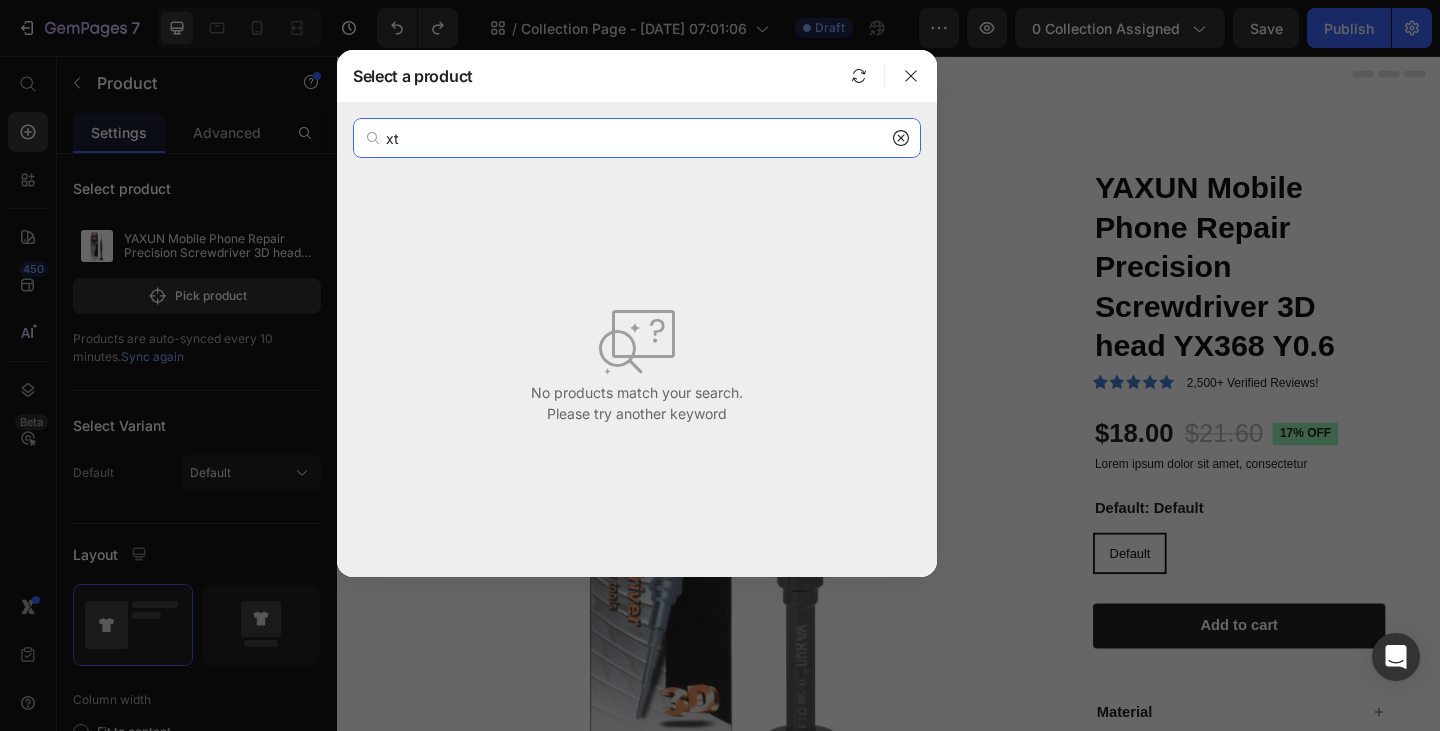 type on "x" 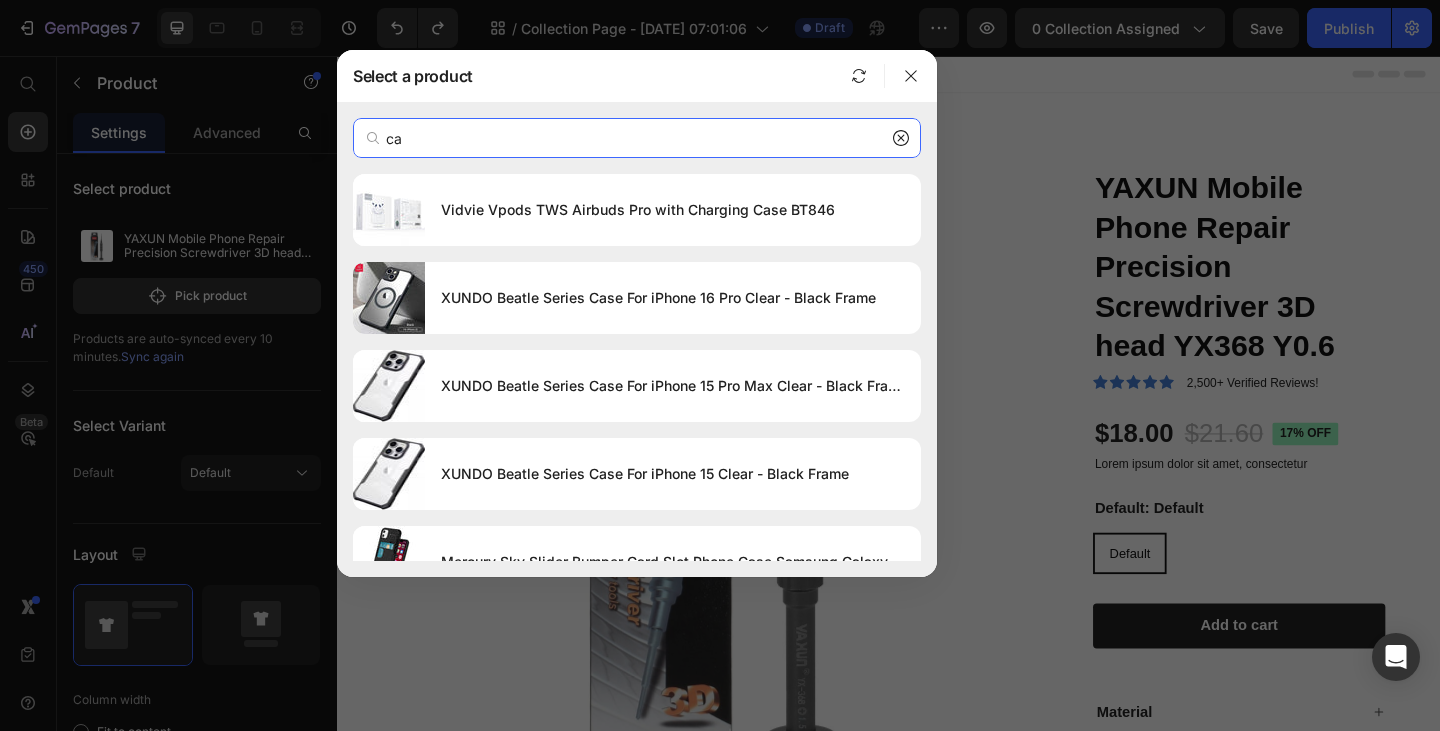 type on "c" 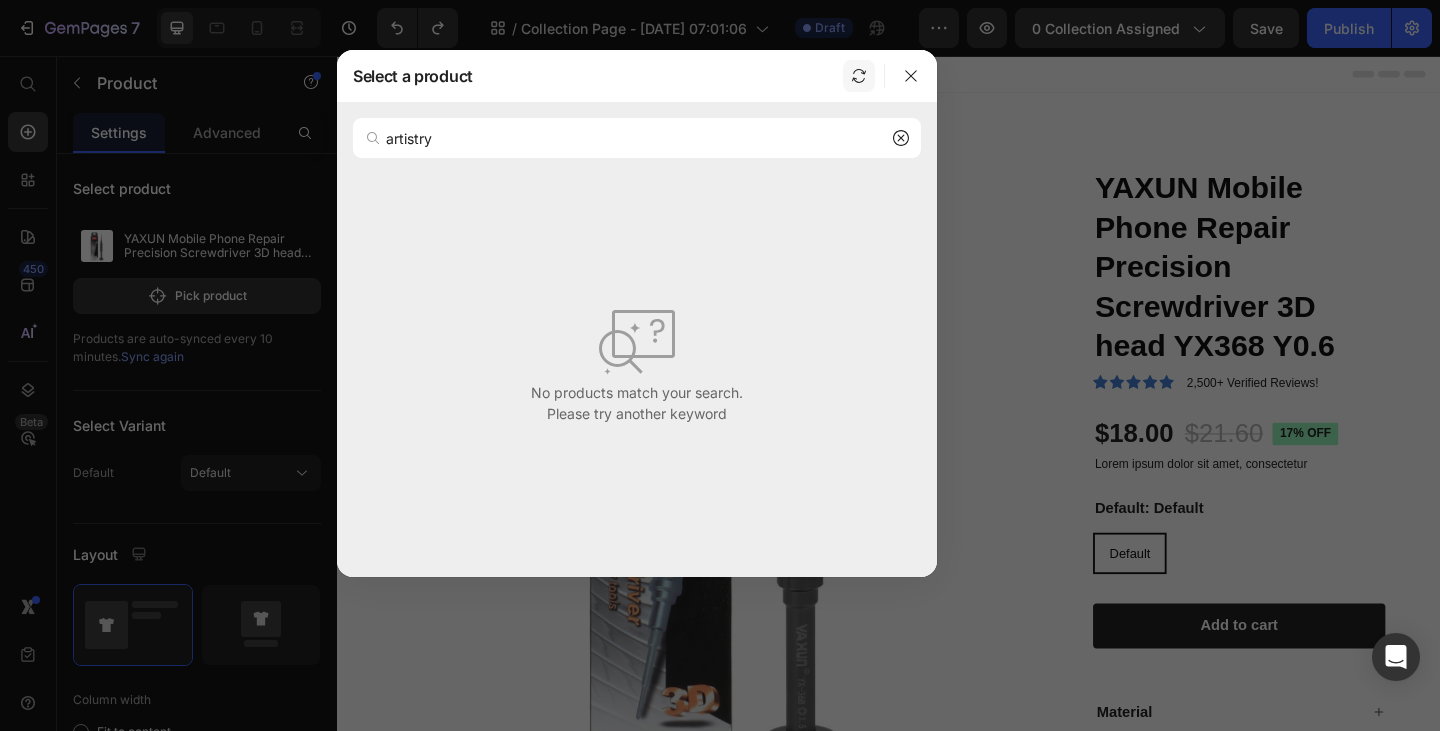 click 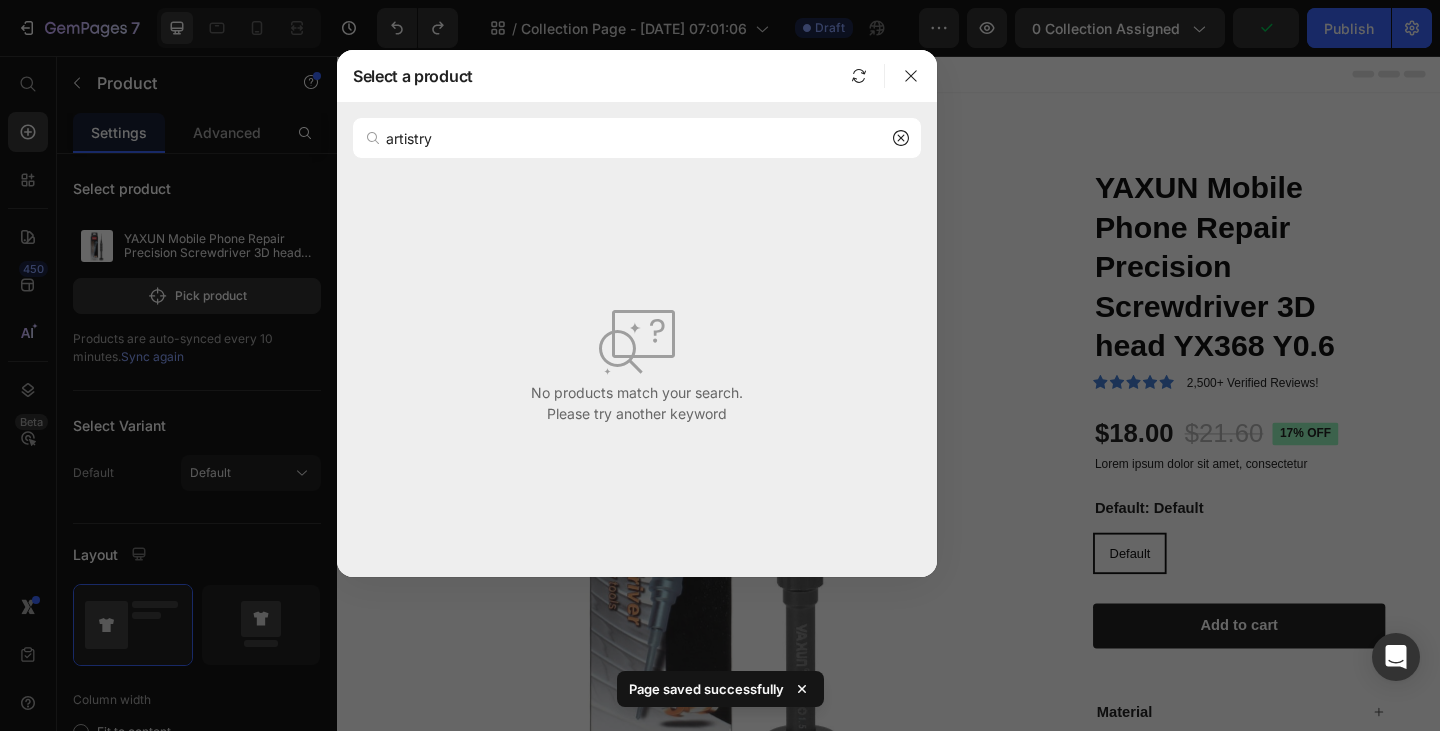 click on "artistry" at bounding box center (637, 138) 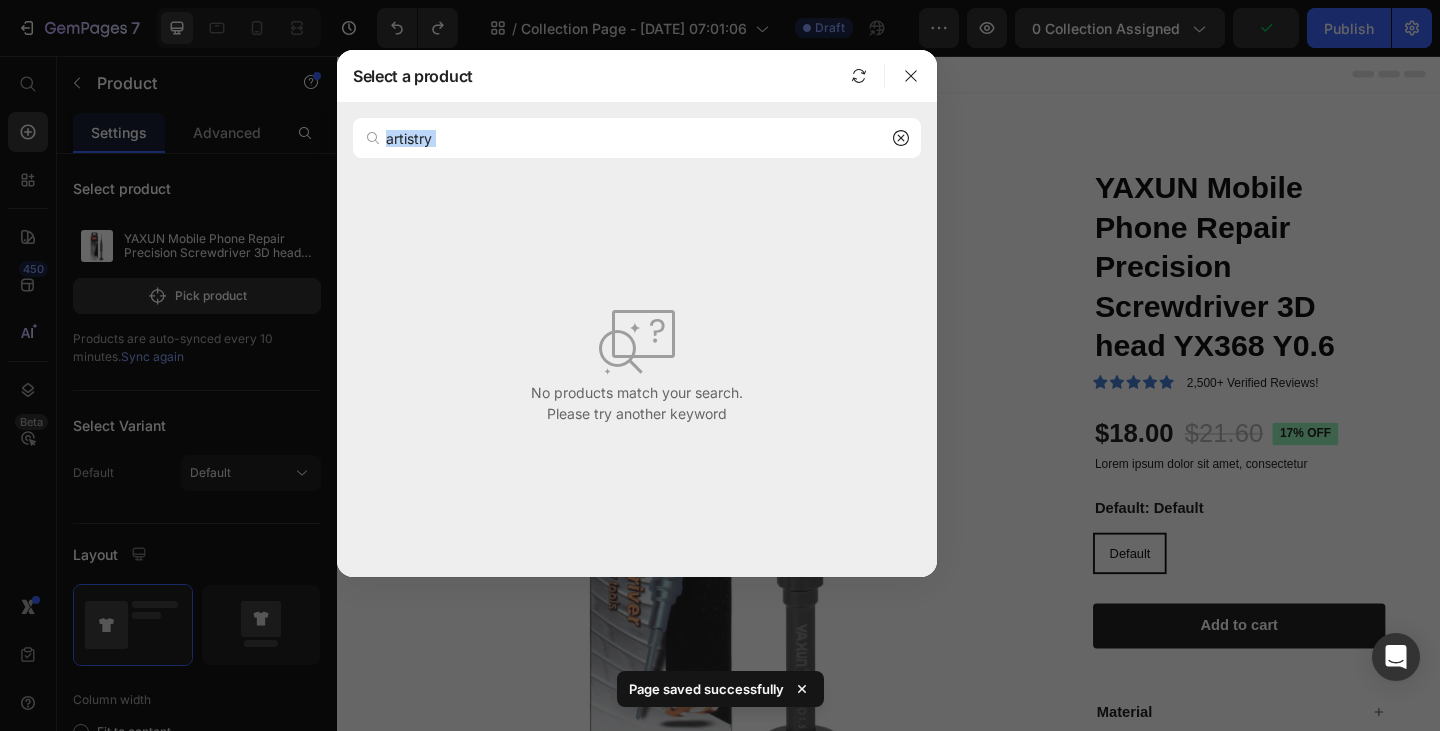 click on "artistry" at bounding box center (637, 138) 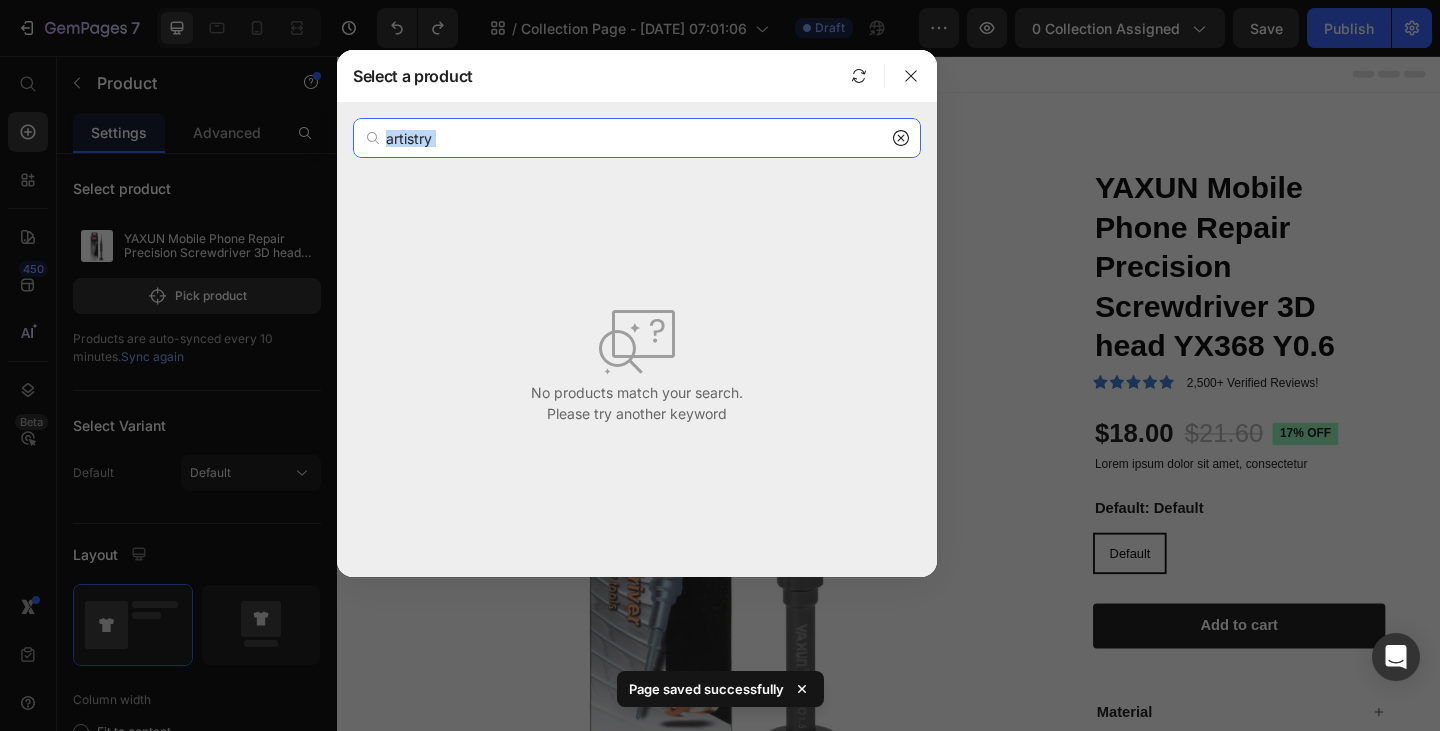 click on "artistry" at bounding box center (637, 138) 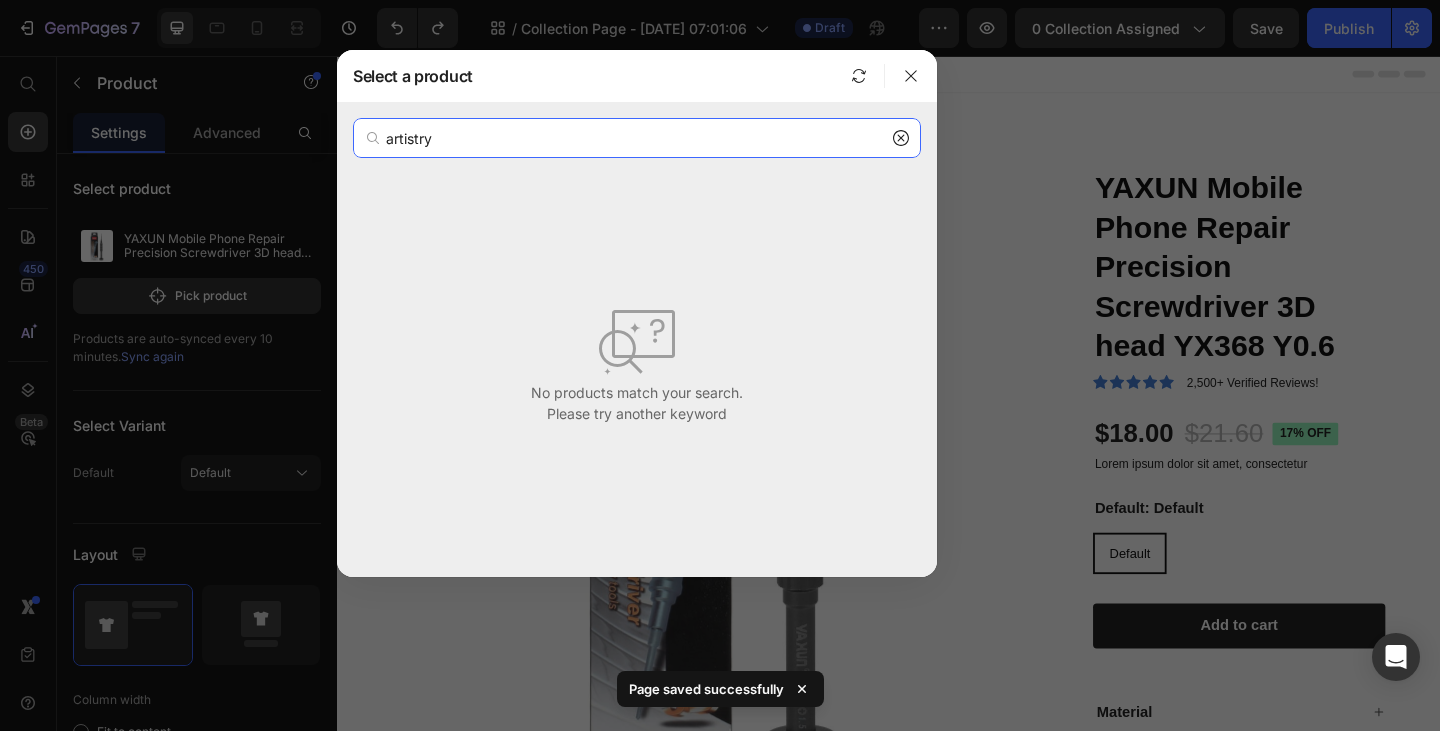 click on "artistry" at bounding box center [637, 138] 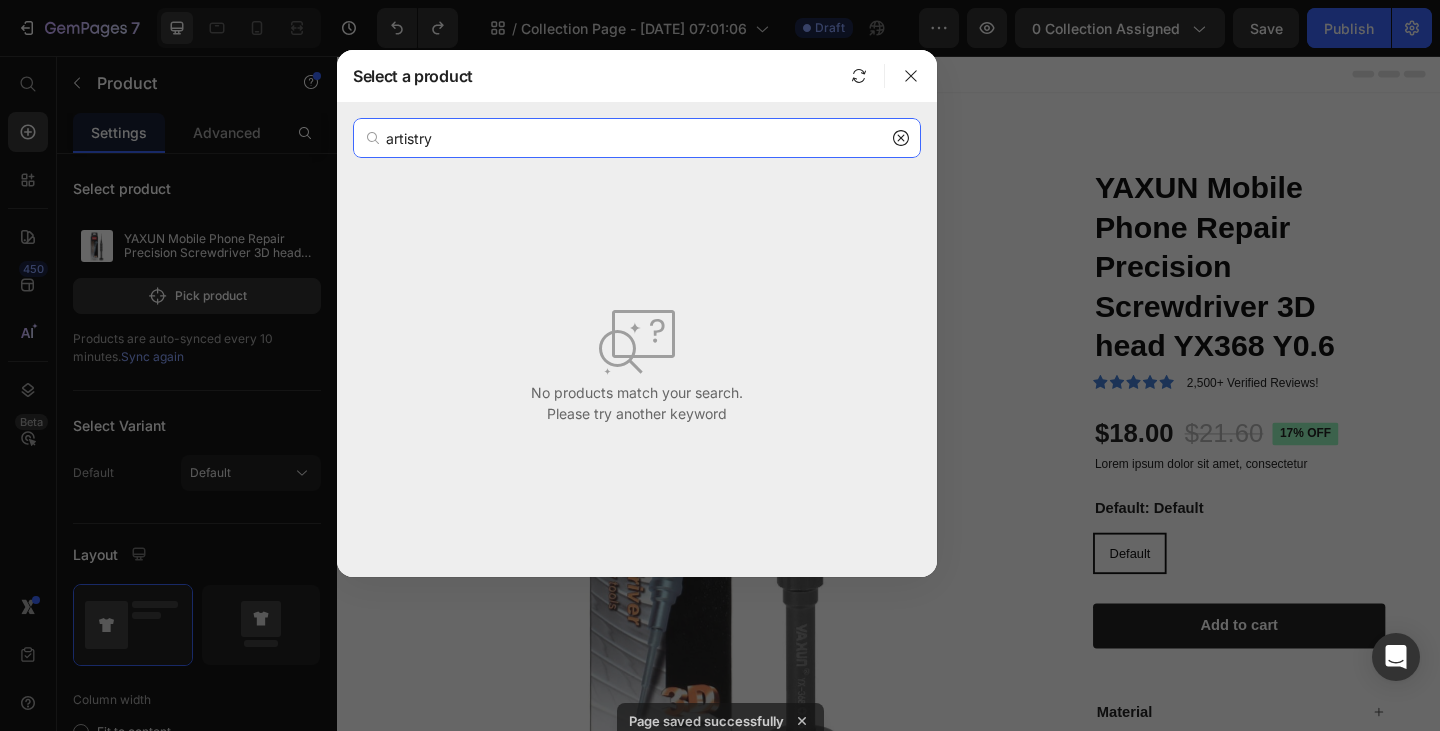 click on "artistry" at bounding box center (637, 138) 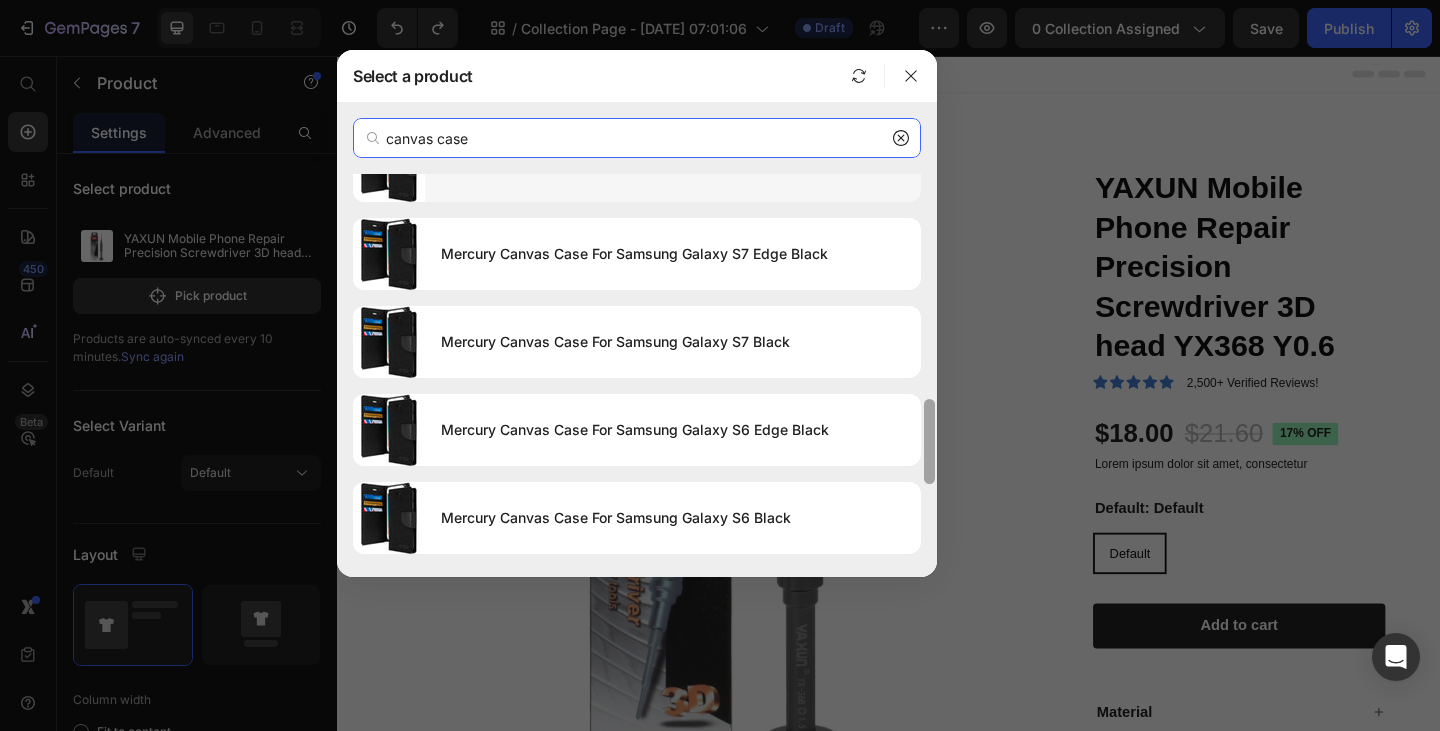 drag, startPoint x: 925, startPoint y: 229, endPoint x: 776, endPoint y: 416, distance: 239.1025 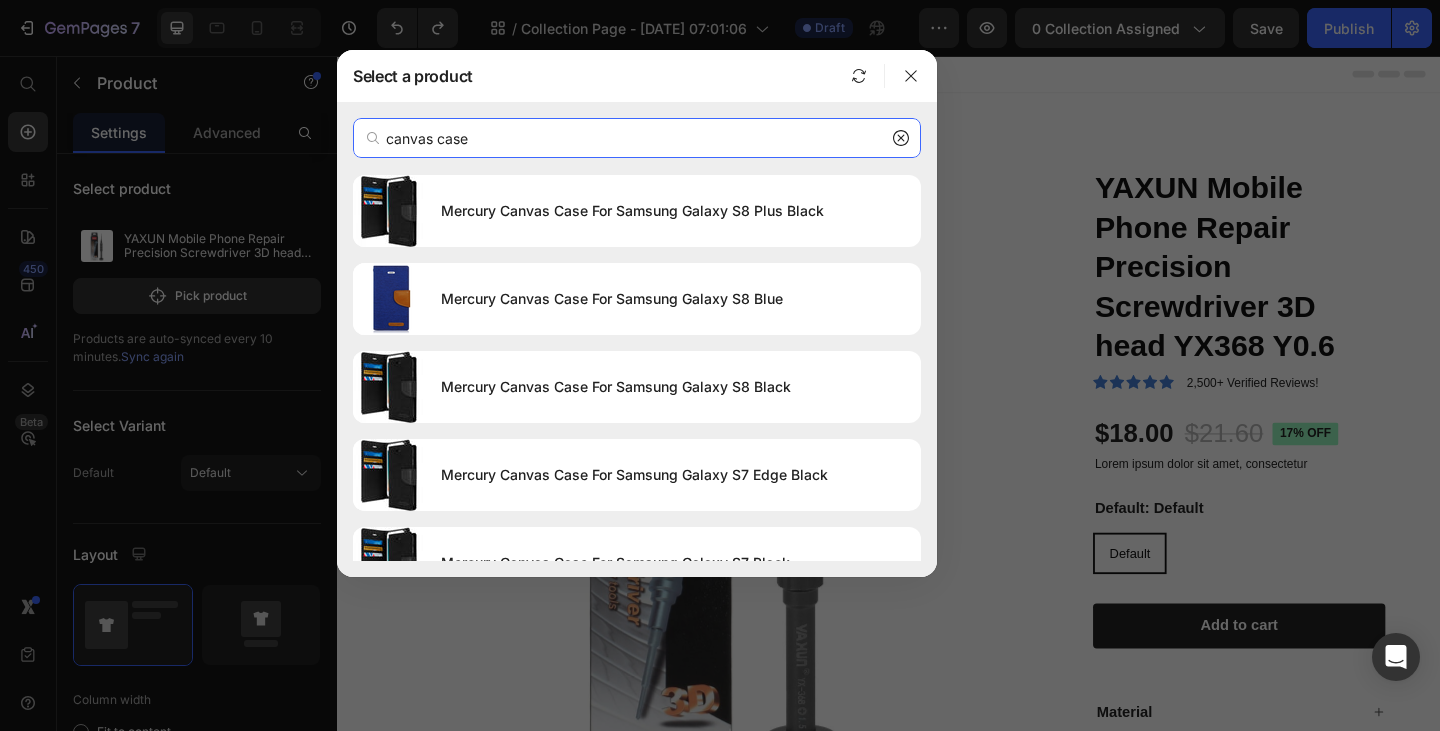 click on "canvas case" at bounding box center (637, 138) 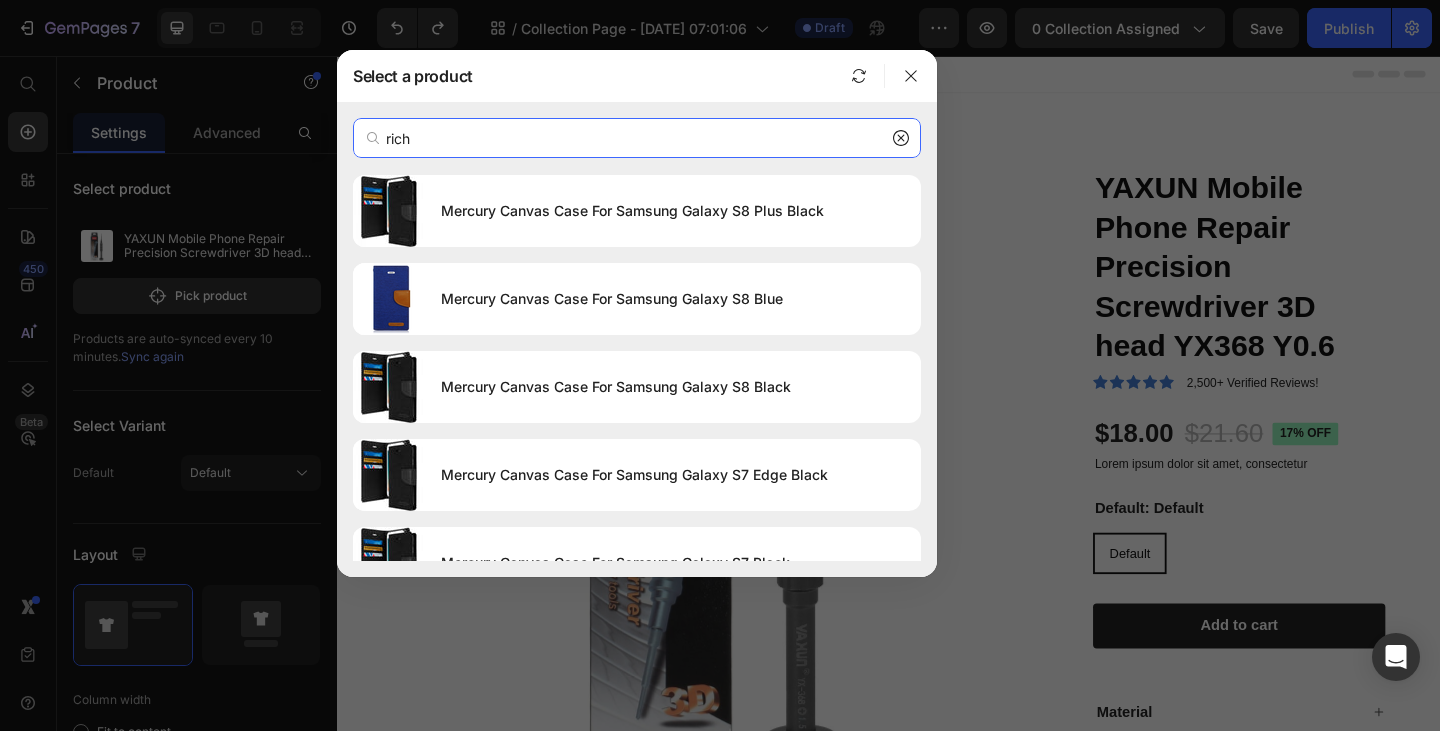 scroll, scrollTop: 0, scrollLeft: 0, axis: both 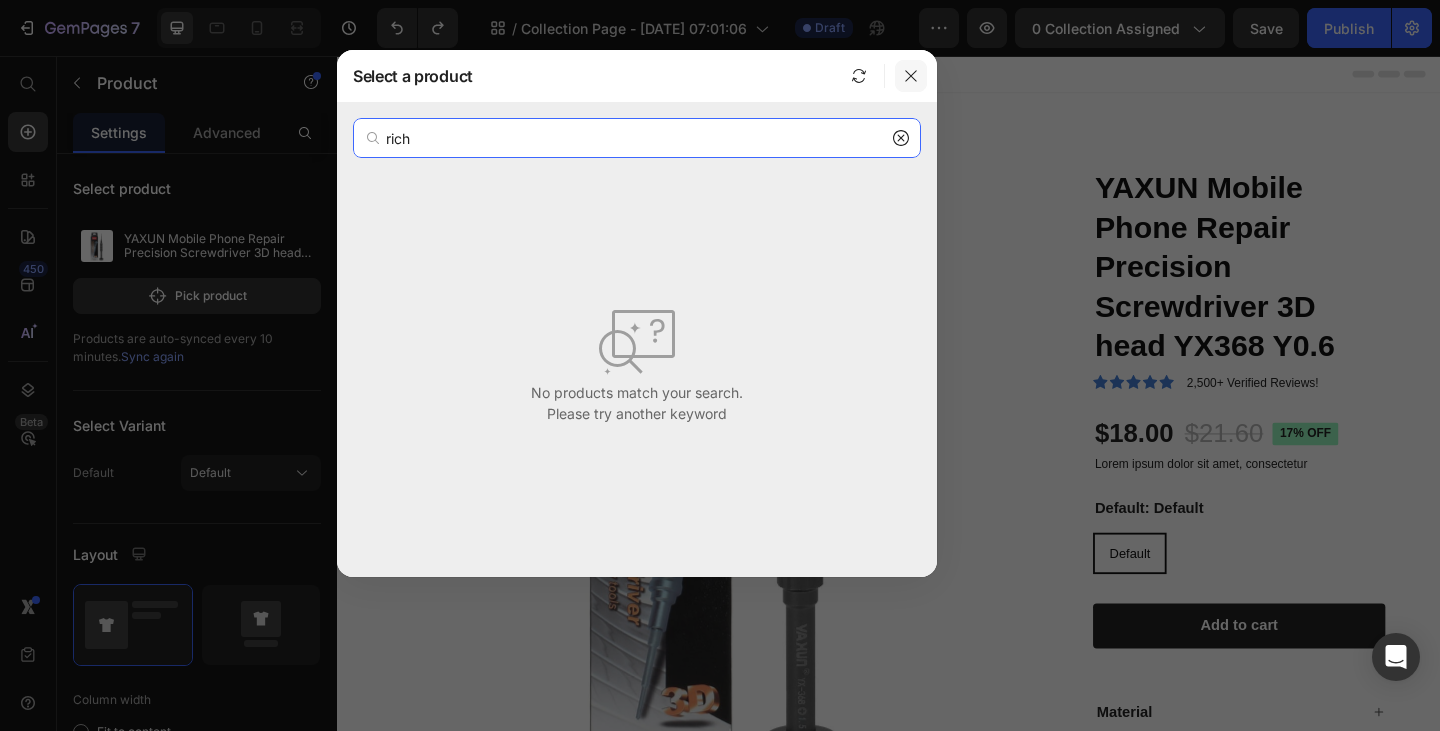 type on "rich" 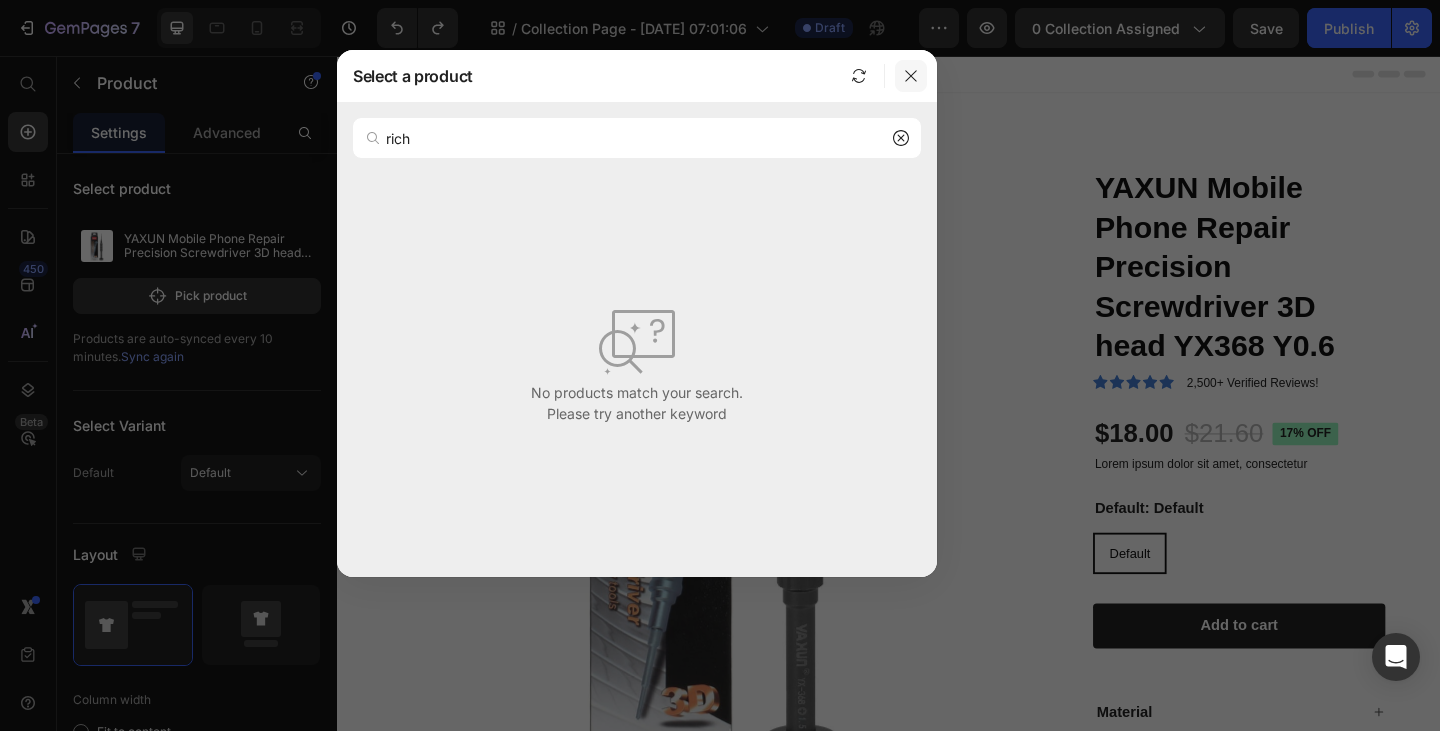 click at bounding box center (911, 76) 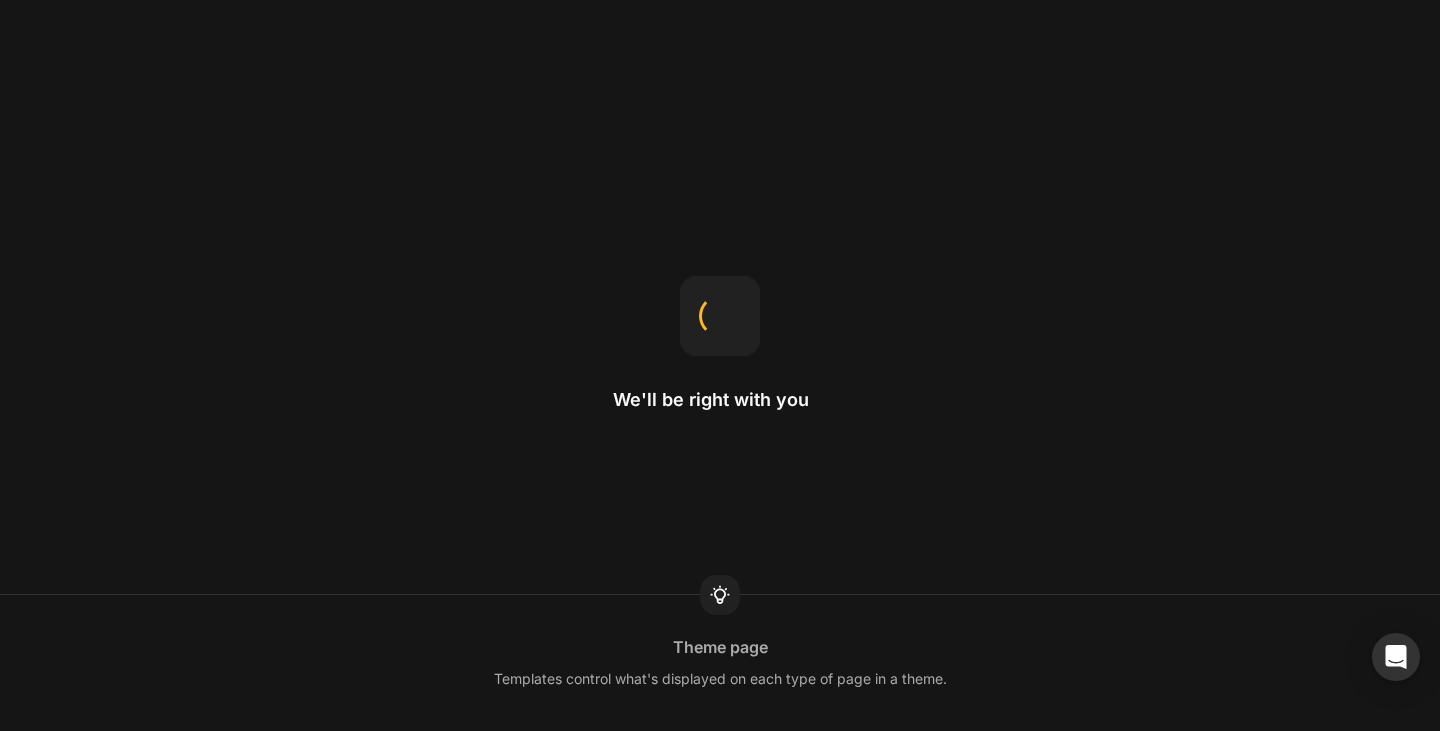 scroll, scrollTop: 0, scrollLeft: 0, axis: both 